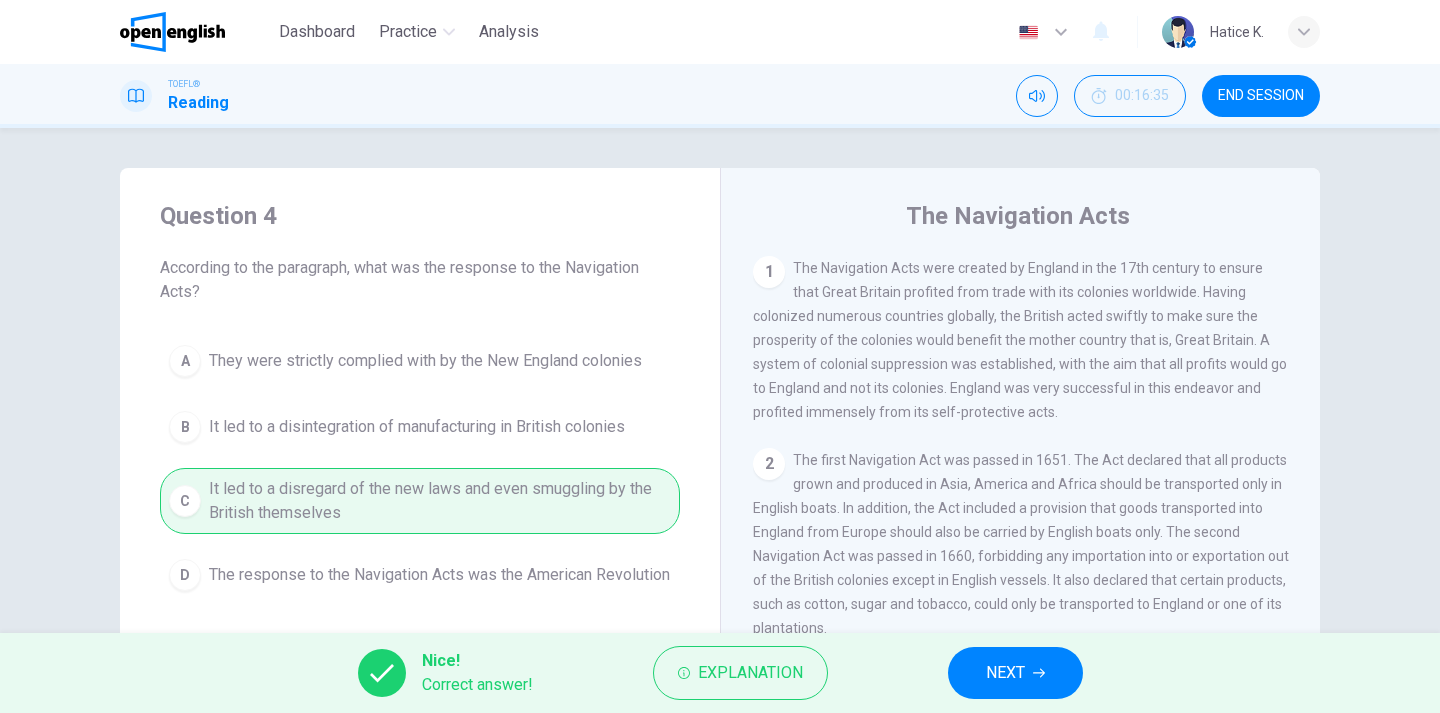 scroll, scrollTop: 0, scrollLeft: 0, axis: both 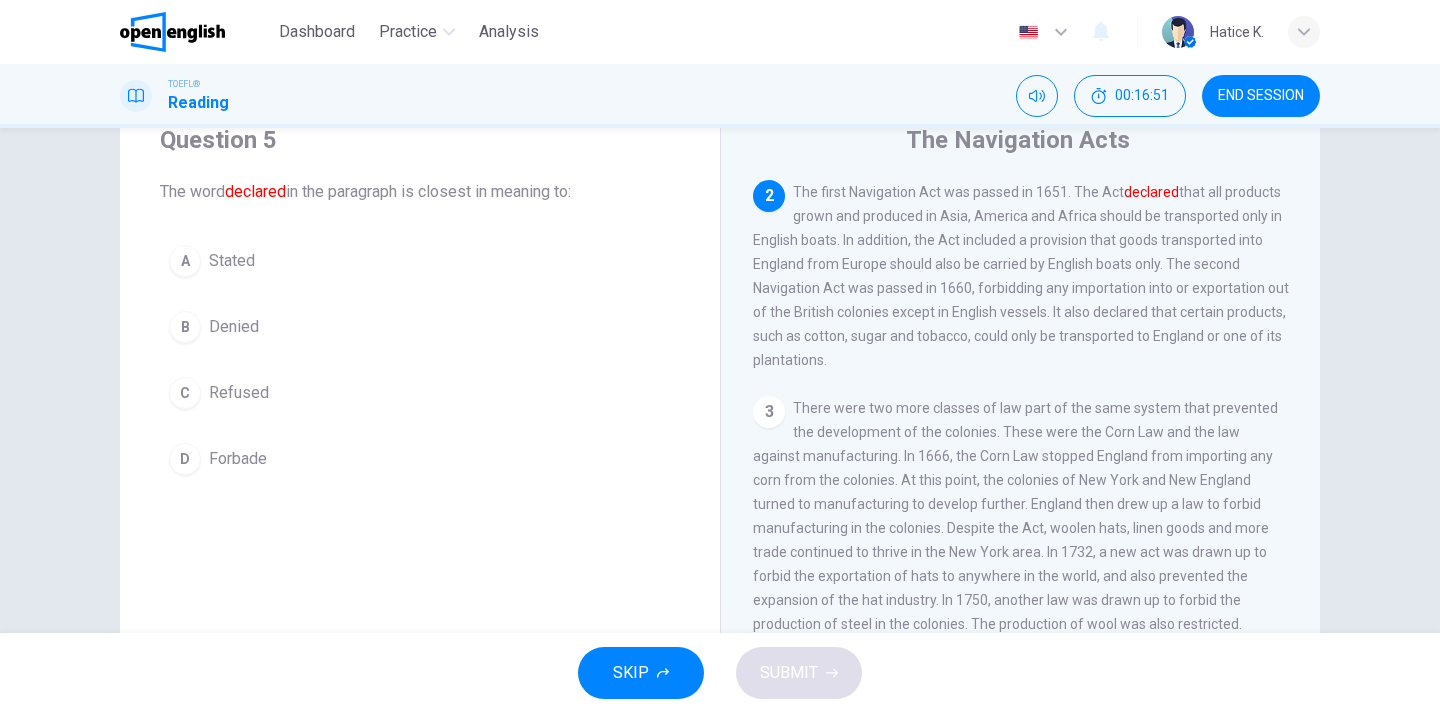click on "Stated" at bounding box center [232, 261] 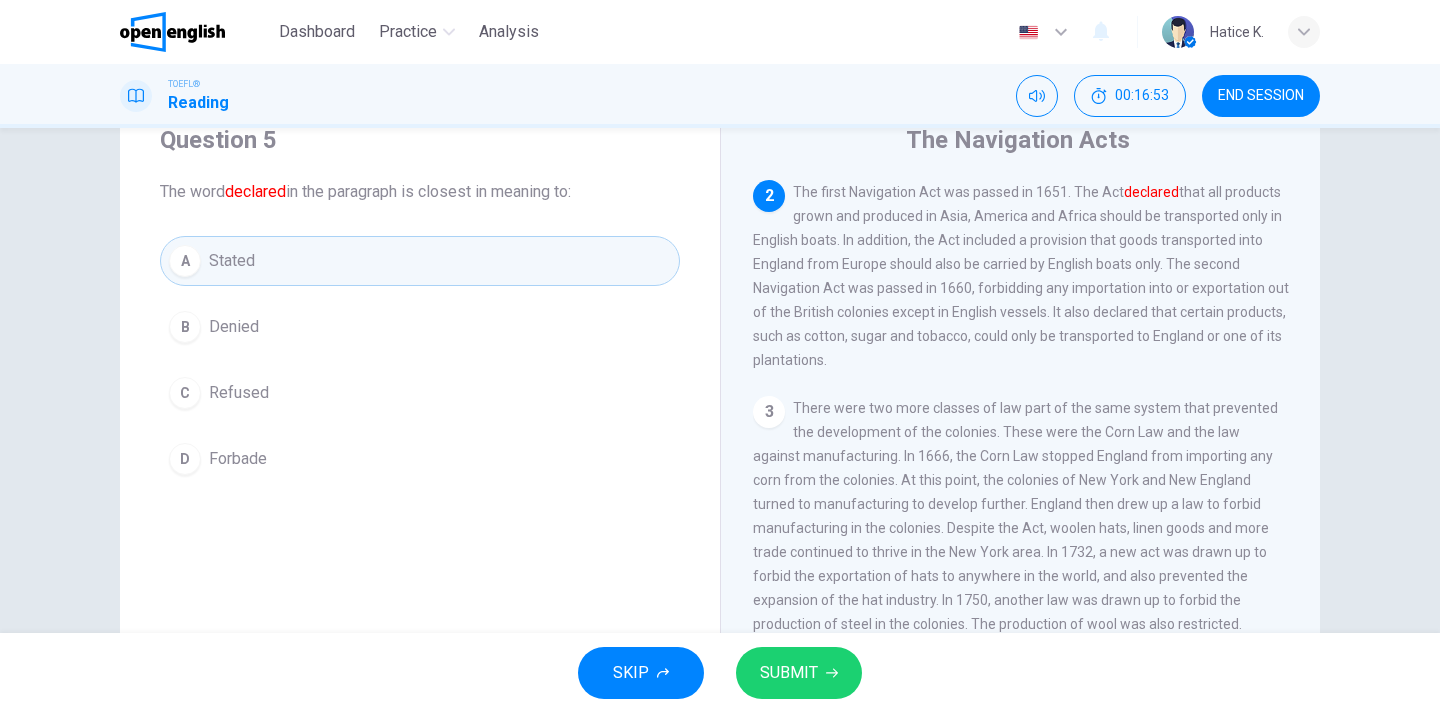 click on "SUBMIT" at bounding box center (789, 673) 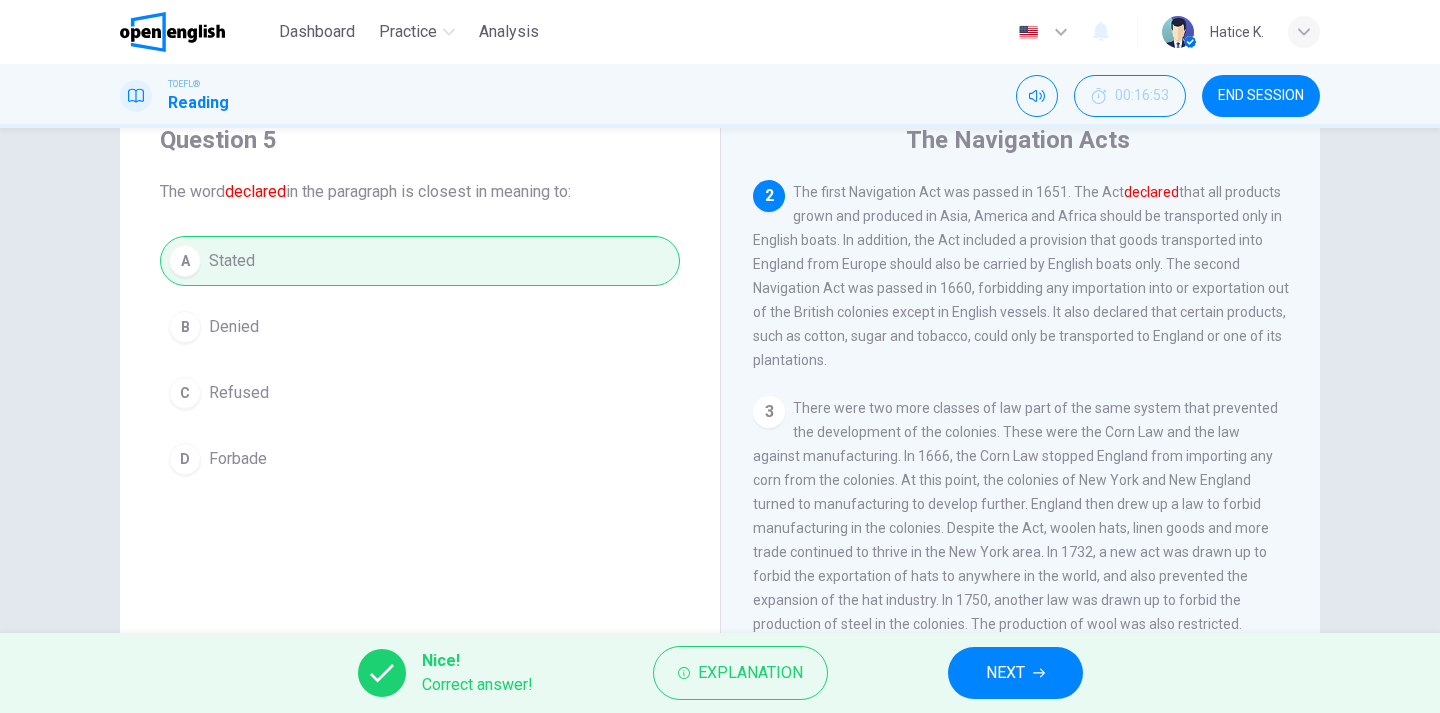 click on "NEXT" at bounding box center [1005, 673] 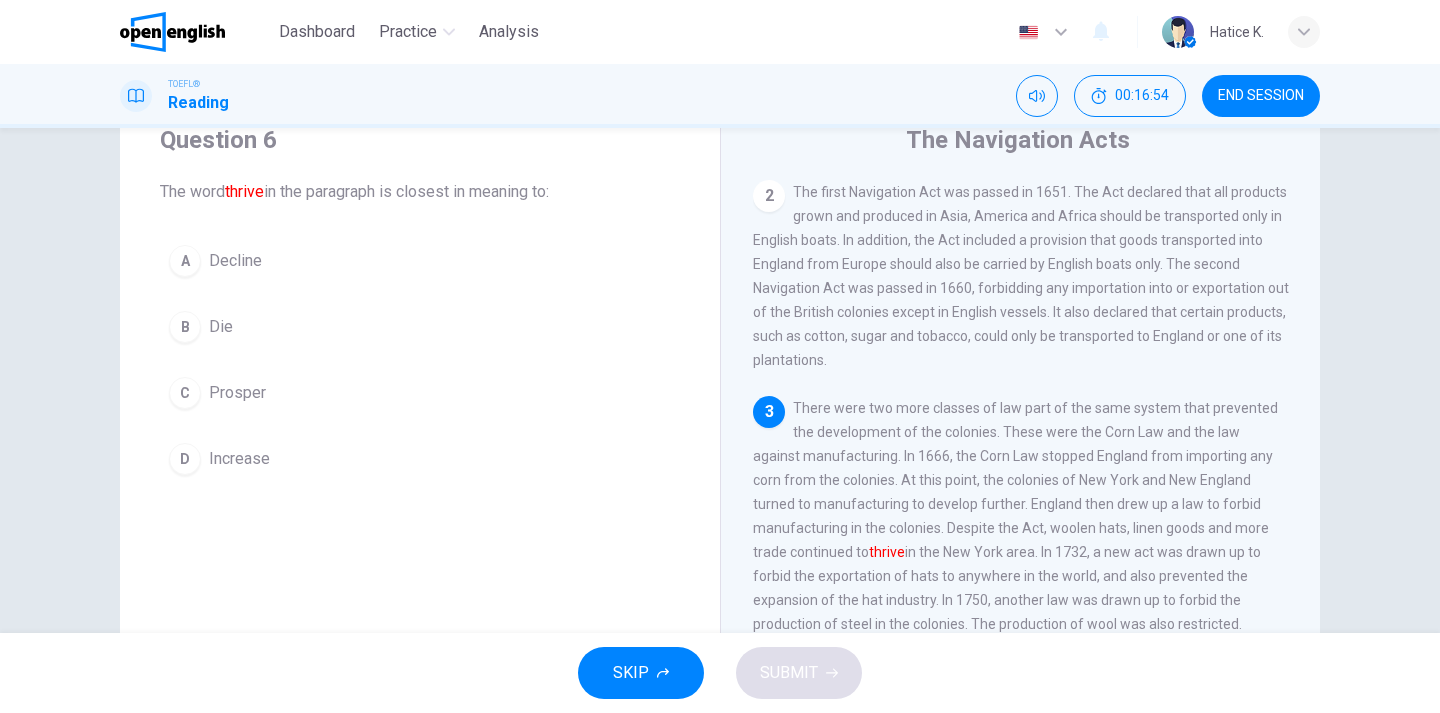 scroll, scrollTop: 297, scrollLeft: 0, axis: vertical 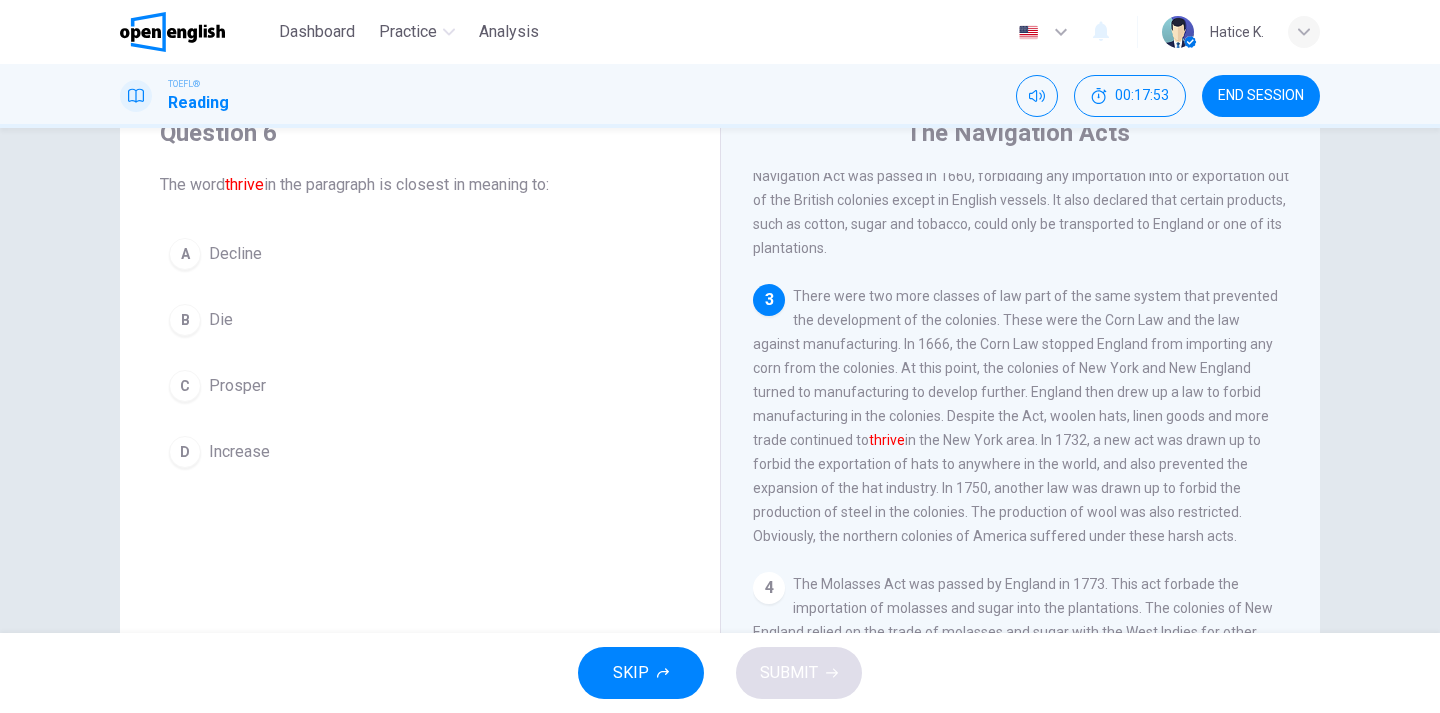 click on "Prosper" at bounding box center (237, 386) 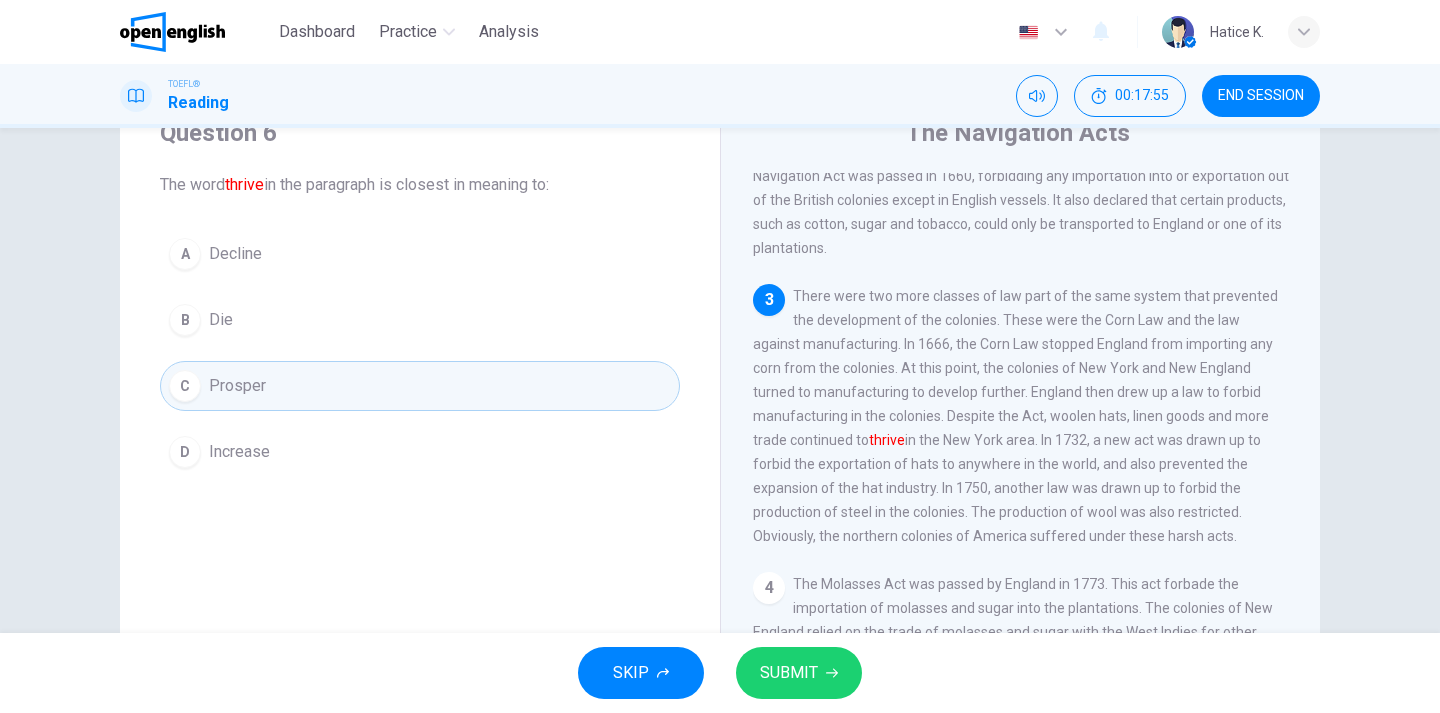 click on "SUBMIT" at bounding box center [799, 673] 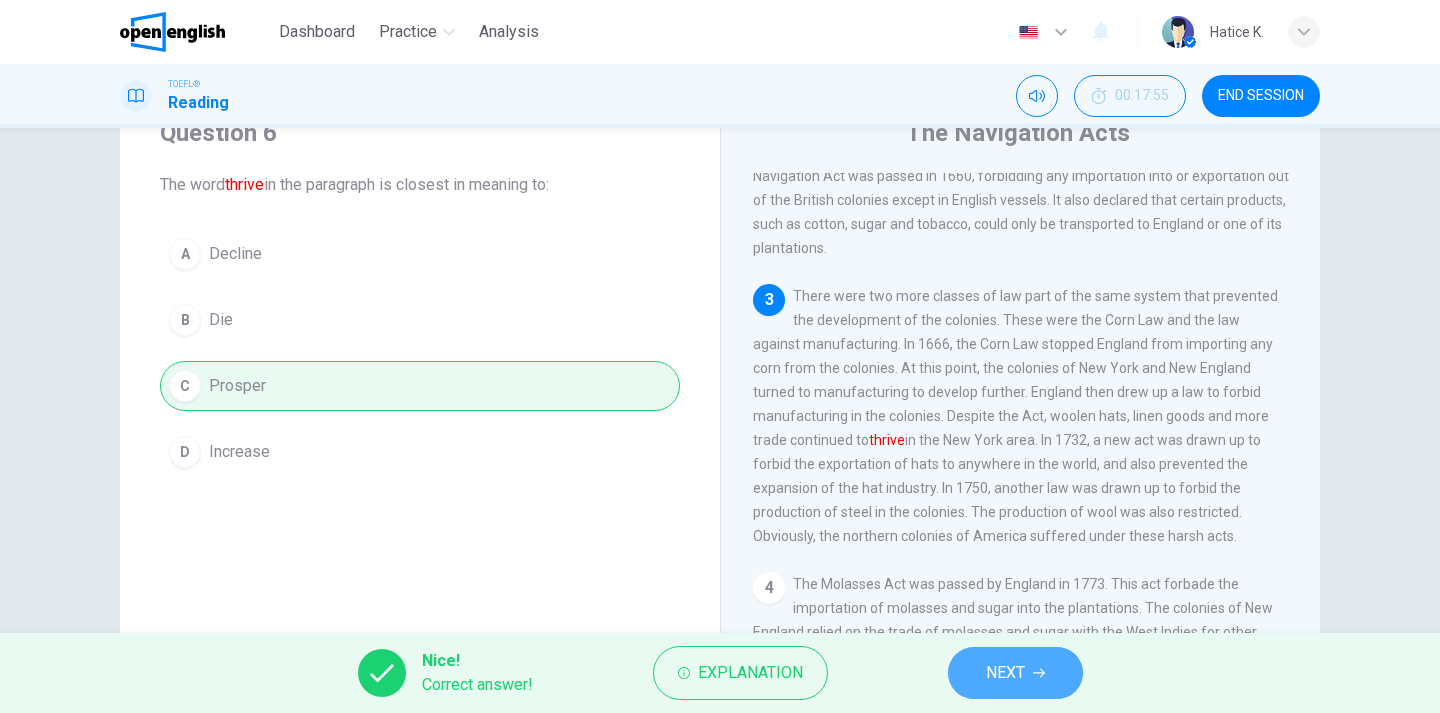 click on "NEXT" at bounding box center [1005, 673] 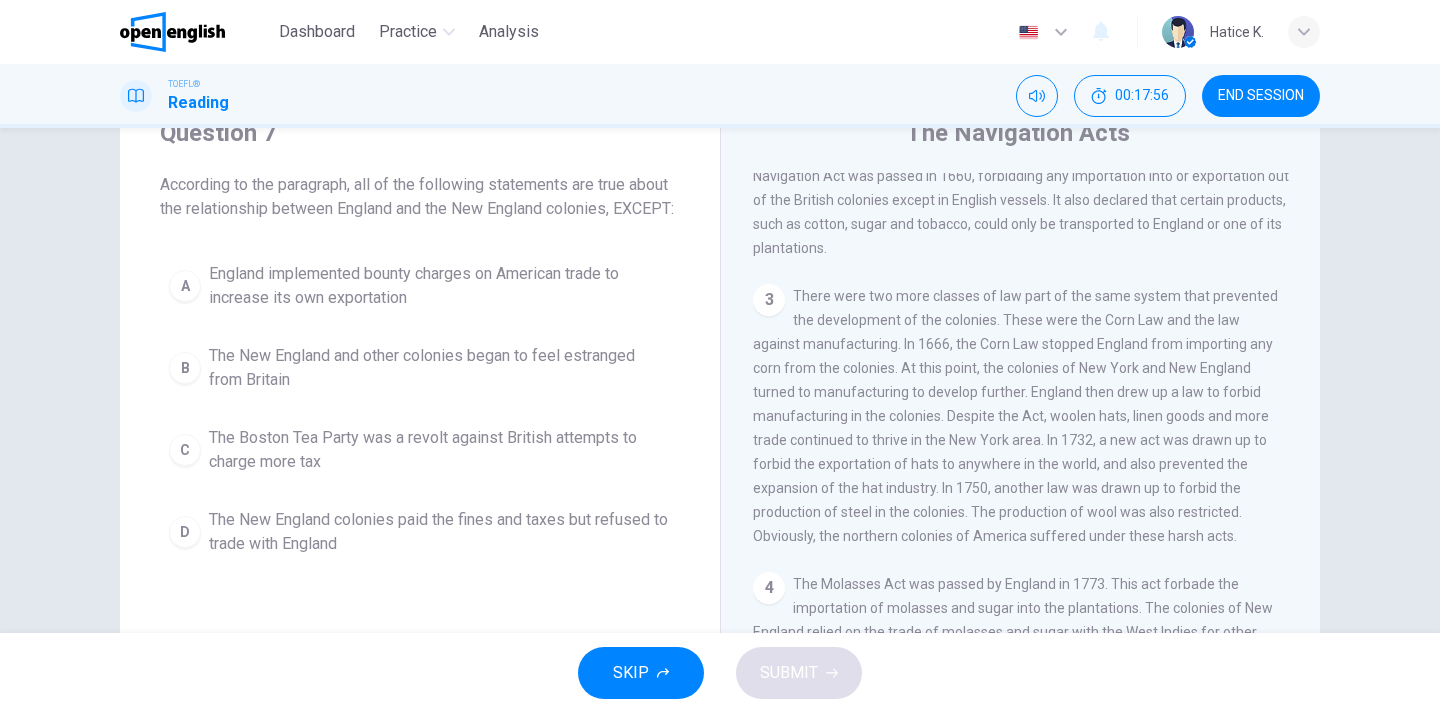 scroll, scrollTop: 649, scrollLeft: 0, axis: vertical 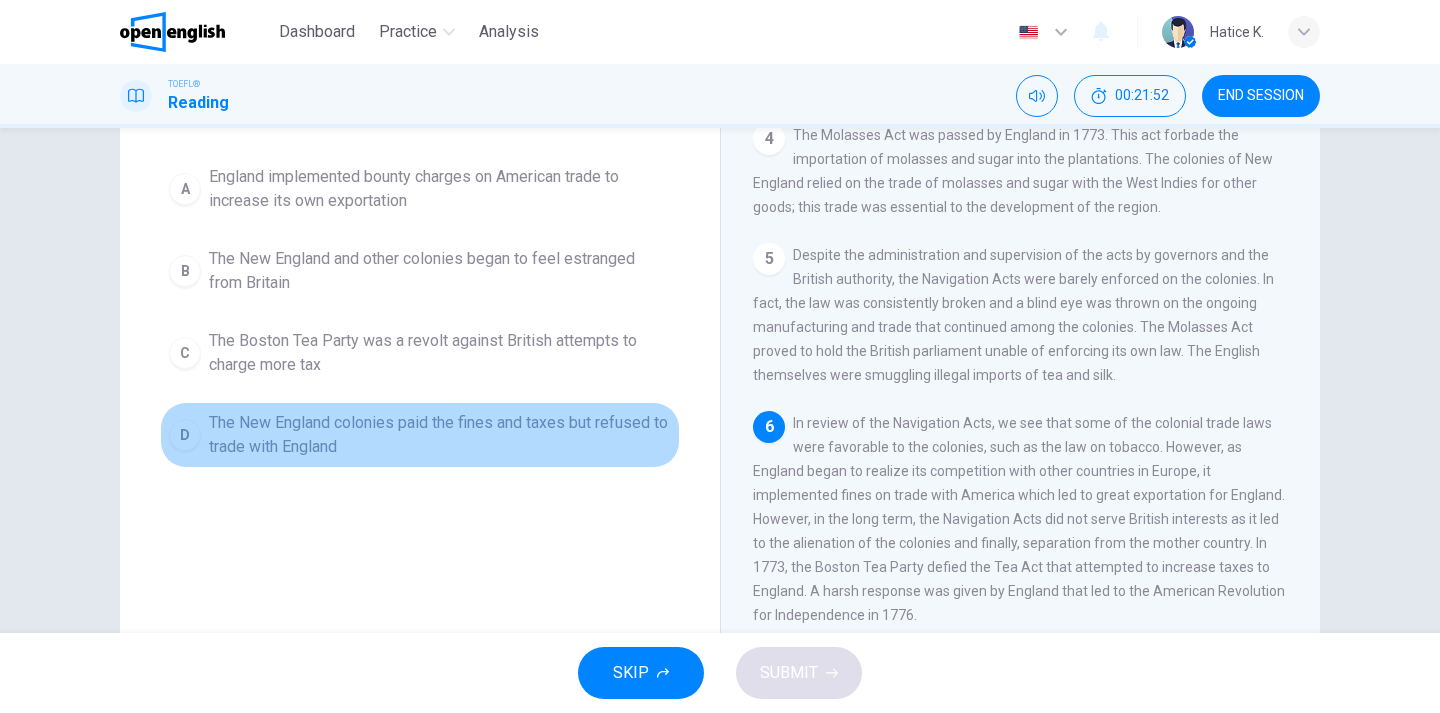 click on "The New England colonies paid the fines and taxes but refused to trade with England" at bounding box center [440, 435] 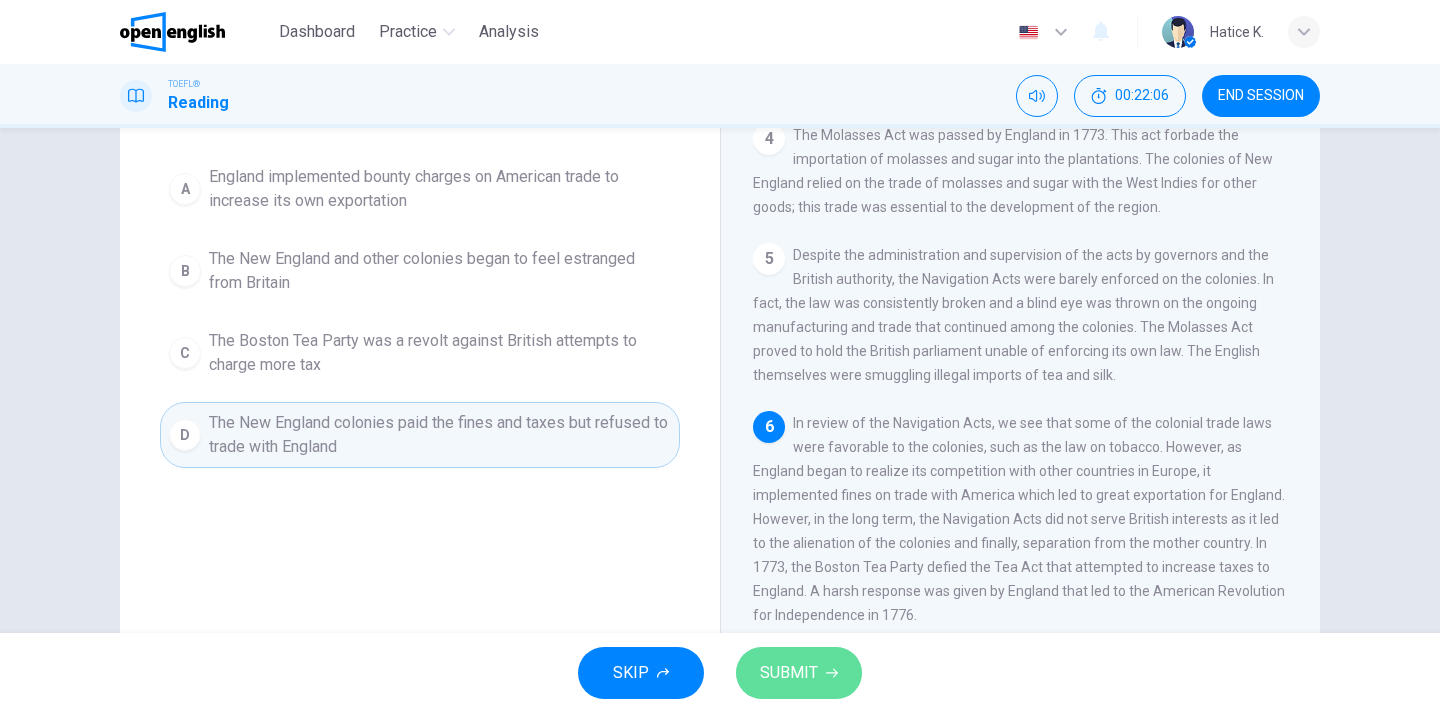 click on "SUBMIT" at bounding box center [789, 673] 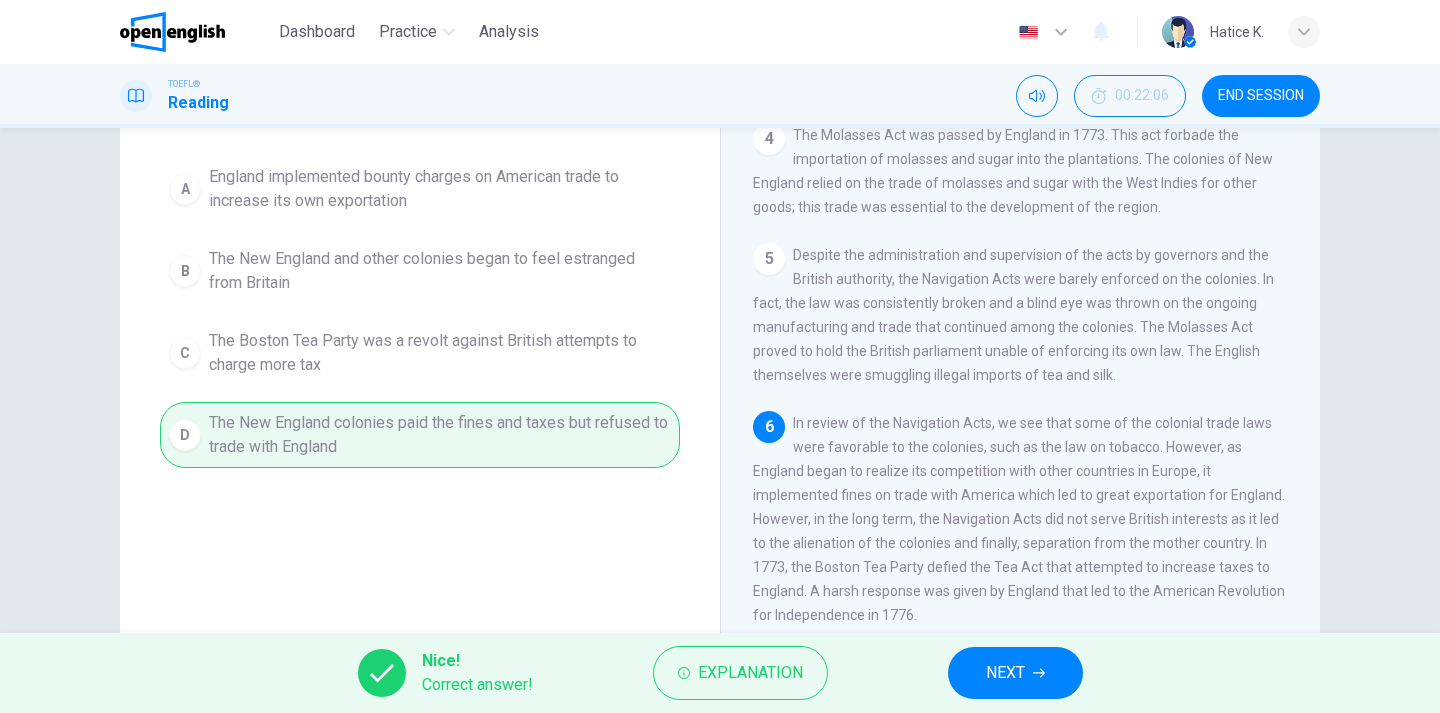 scroll, scrollTop: 527, scrollLeft: 0, axis: vertical 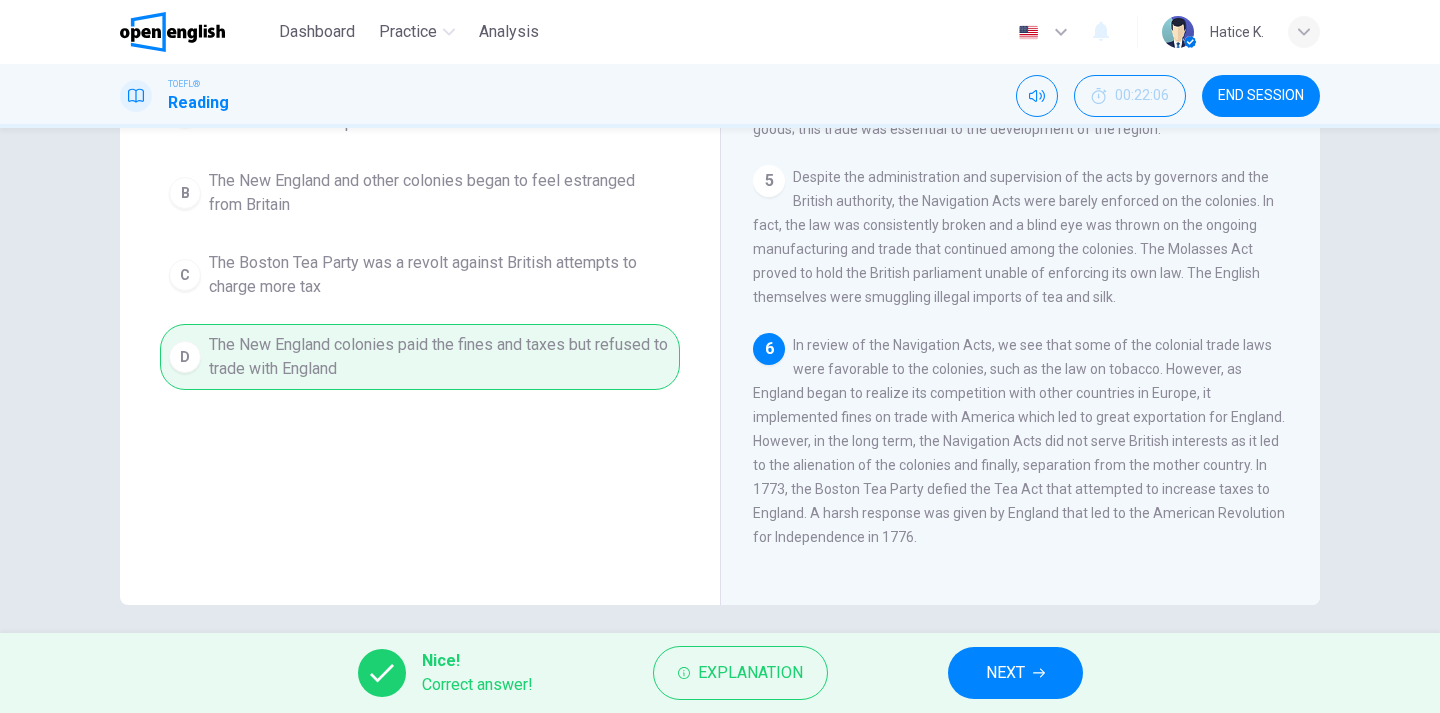 click on "NEXT" at bounding box center (1015, 673) 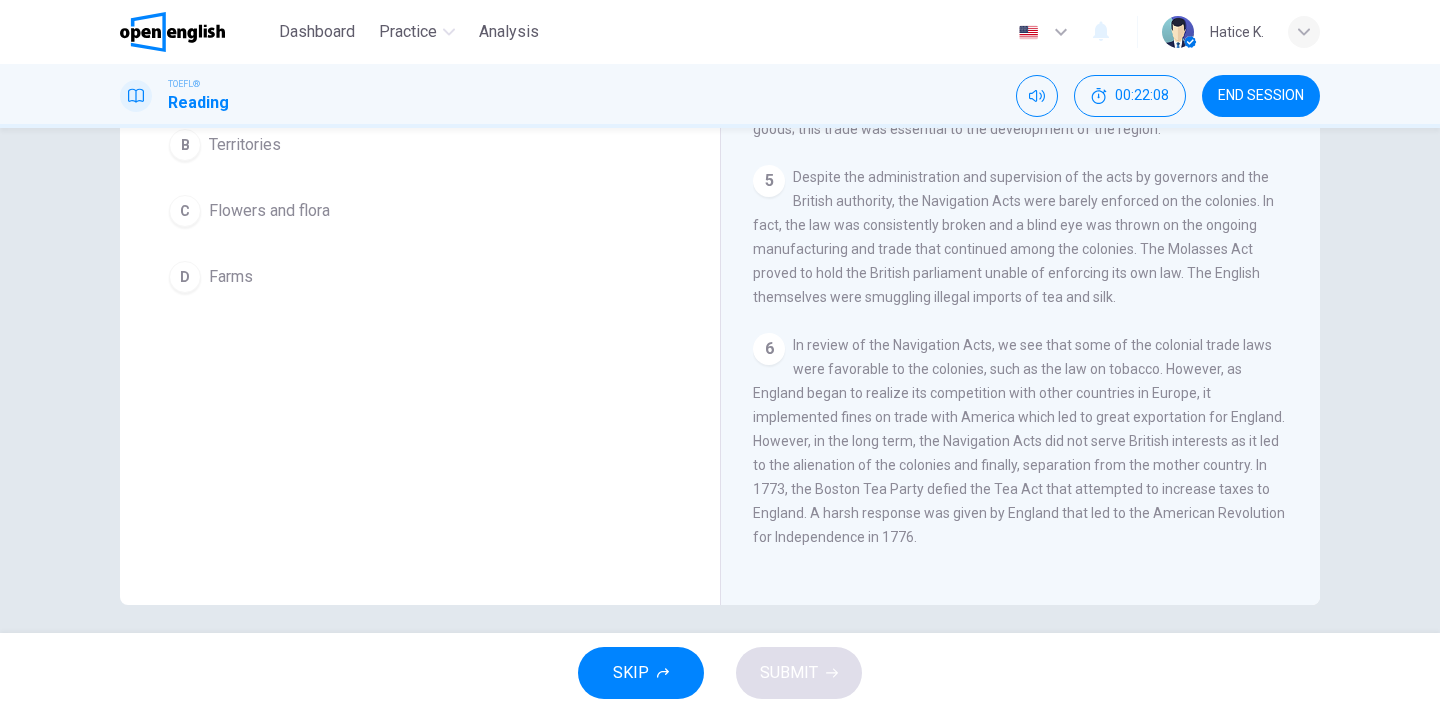 scroll, scrollTop: 95, scrollLeft: 0, axis: vertical 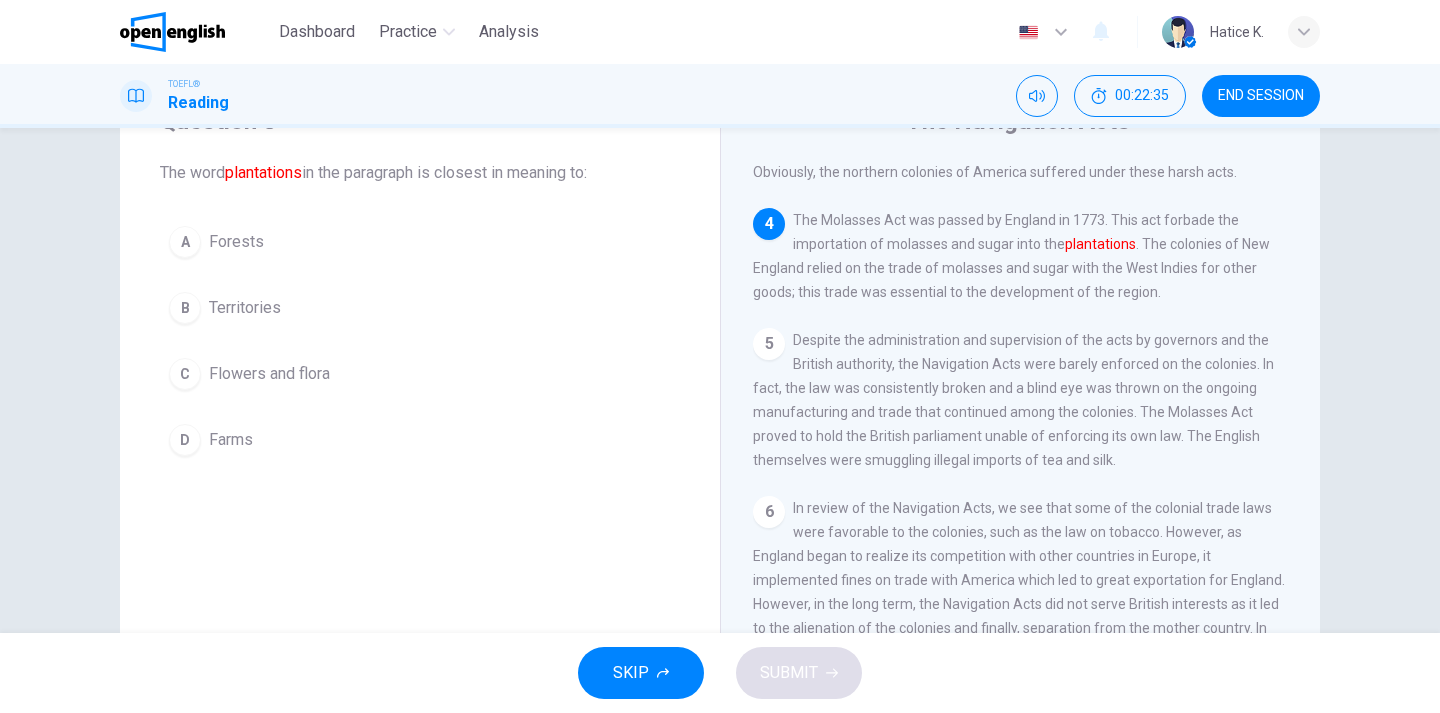 click on "D Farms" at bounding box center [420, 440] 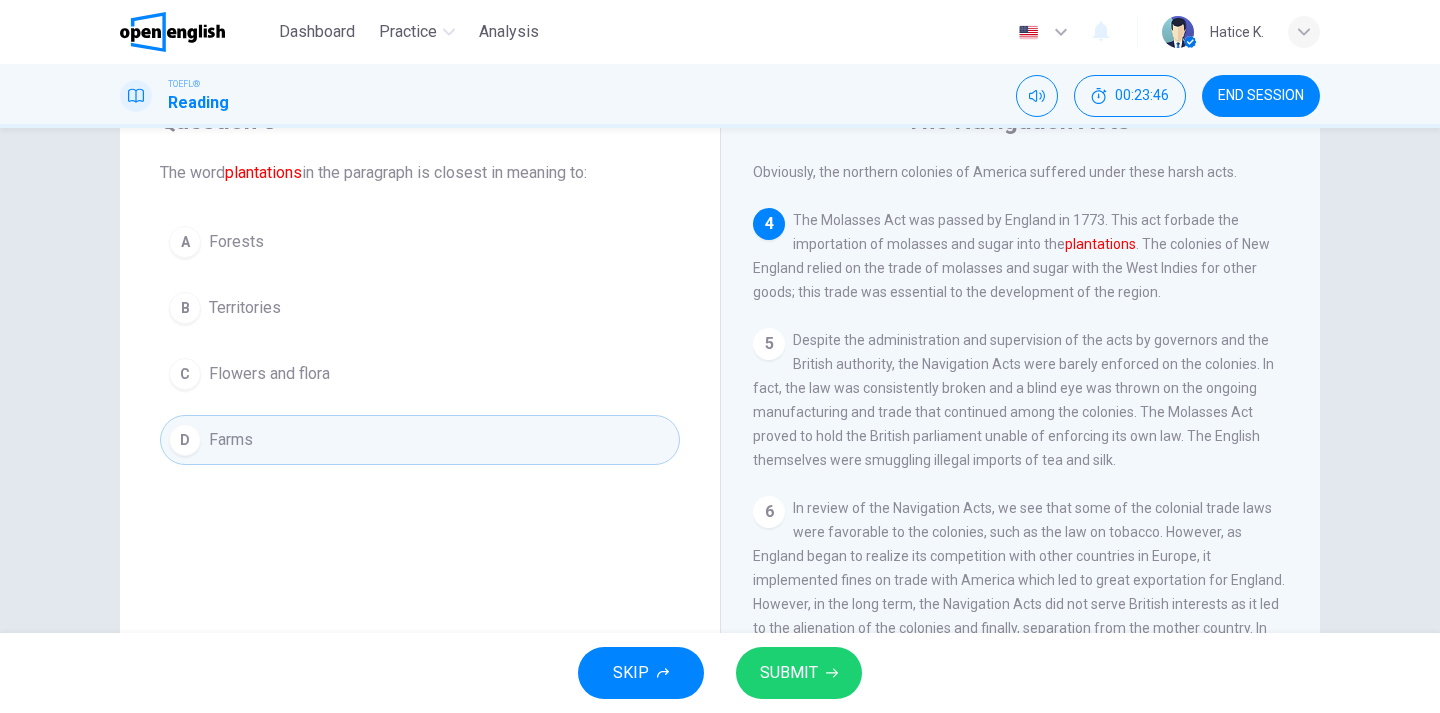click on "C Flowers and flora" at bounding box center [420, 374] 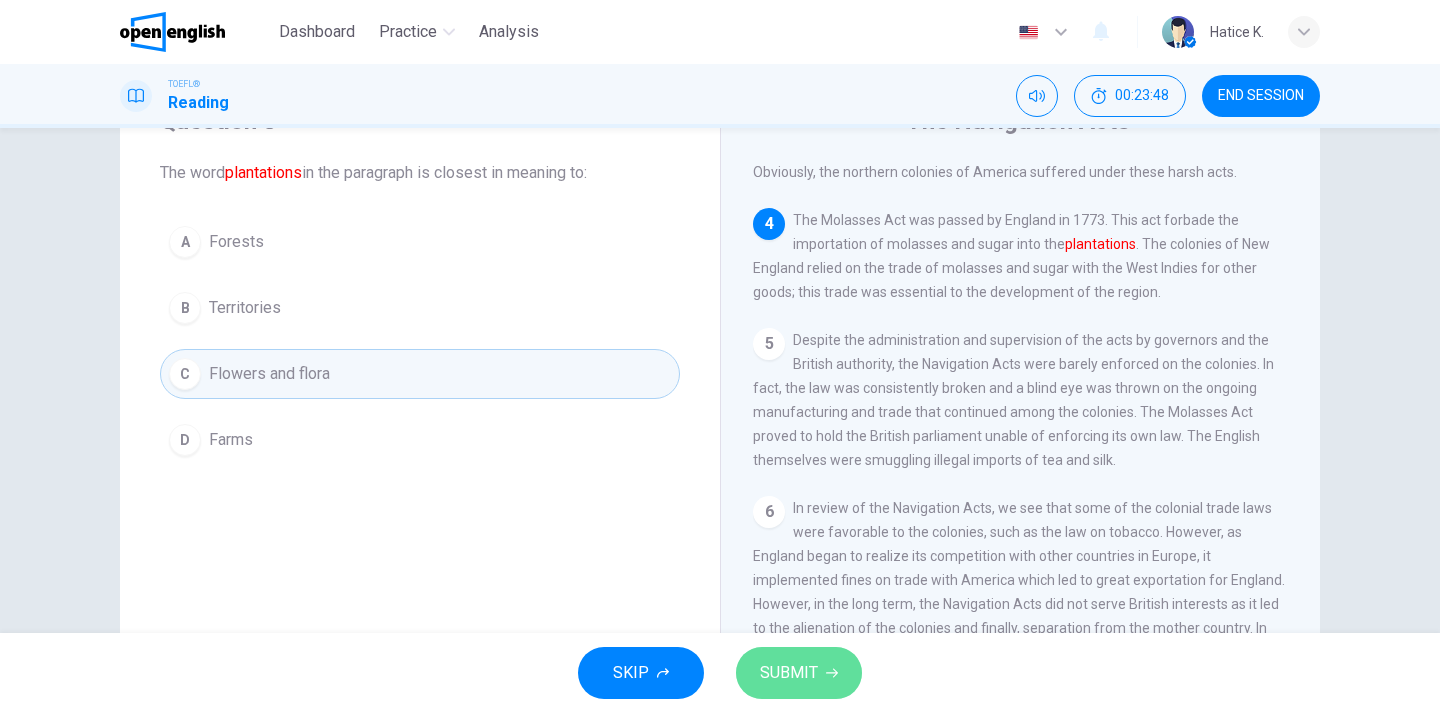 click on "SUBMIT" at bounding box center (799, 673) 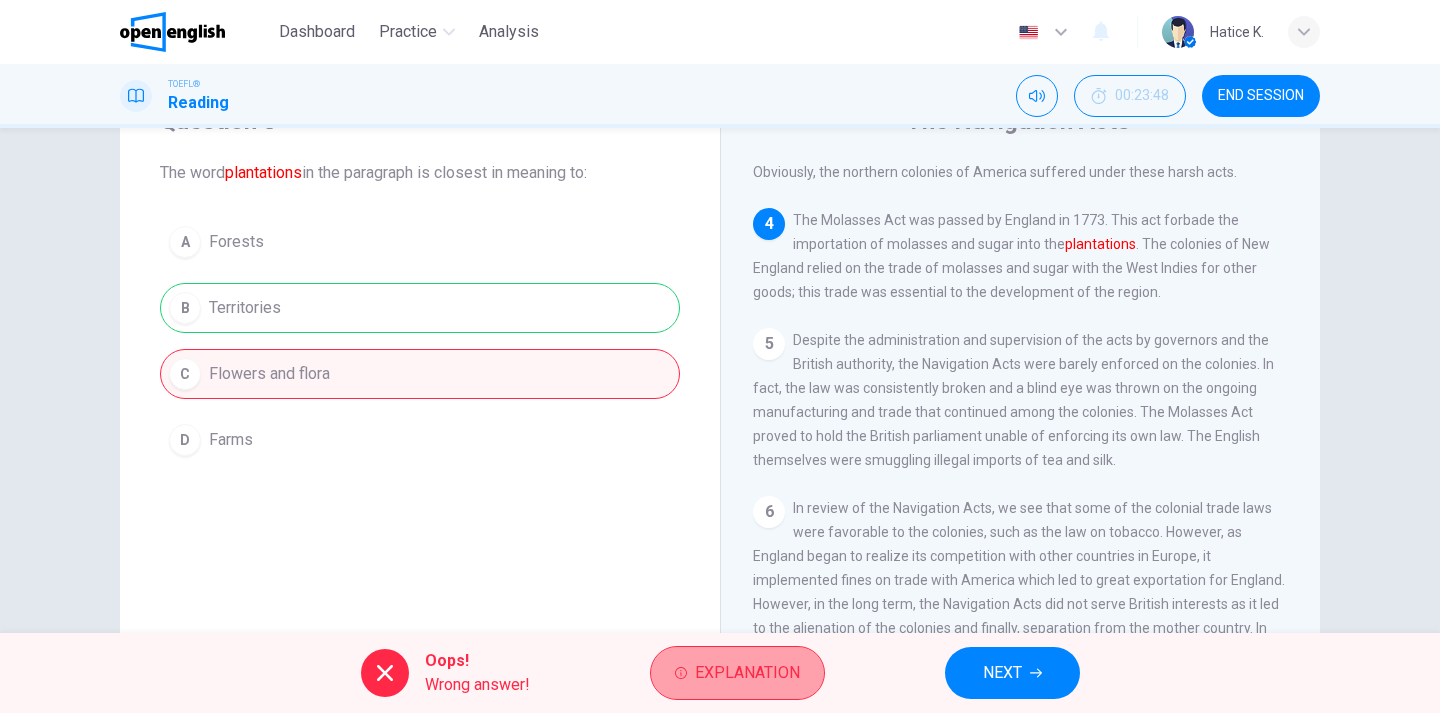 click on "Explanation" at bounding box center (747, 673) 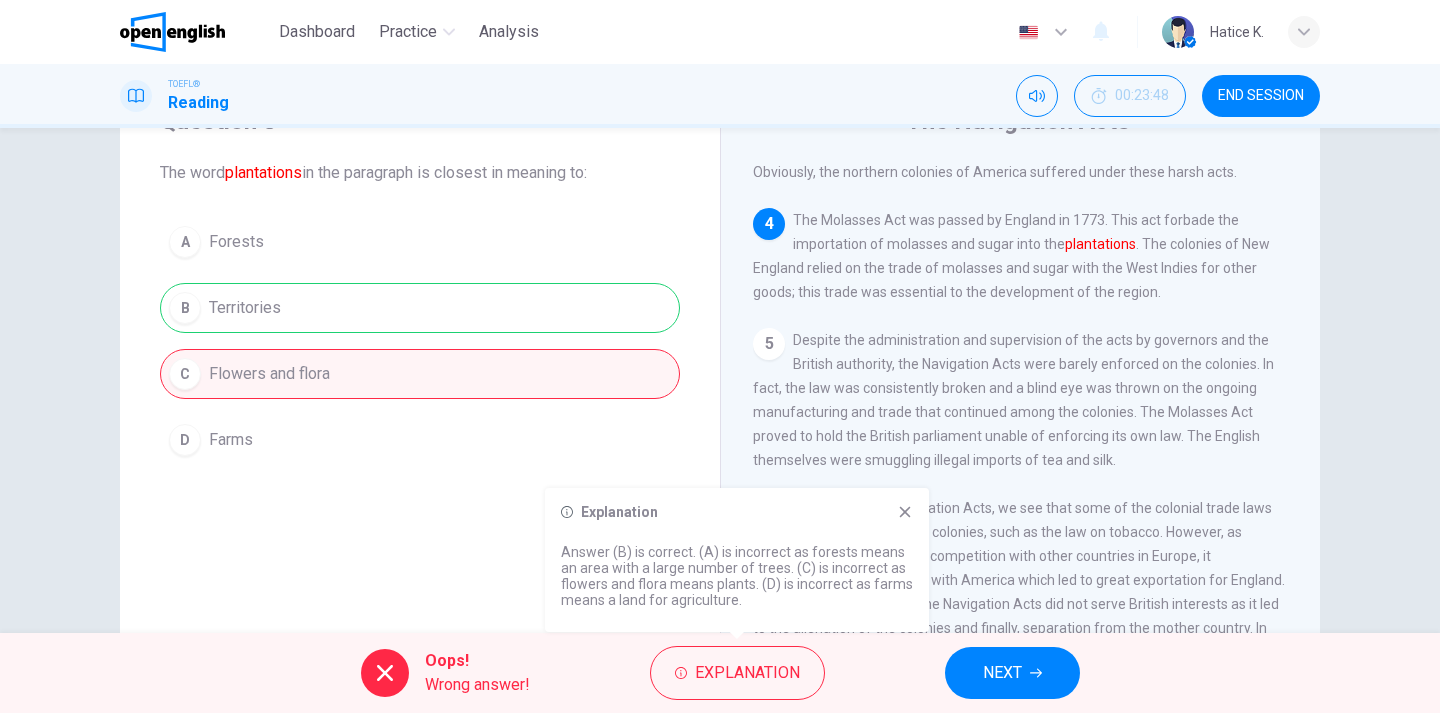 click on "NEXT" at bounding box center [1012, 673] 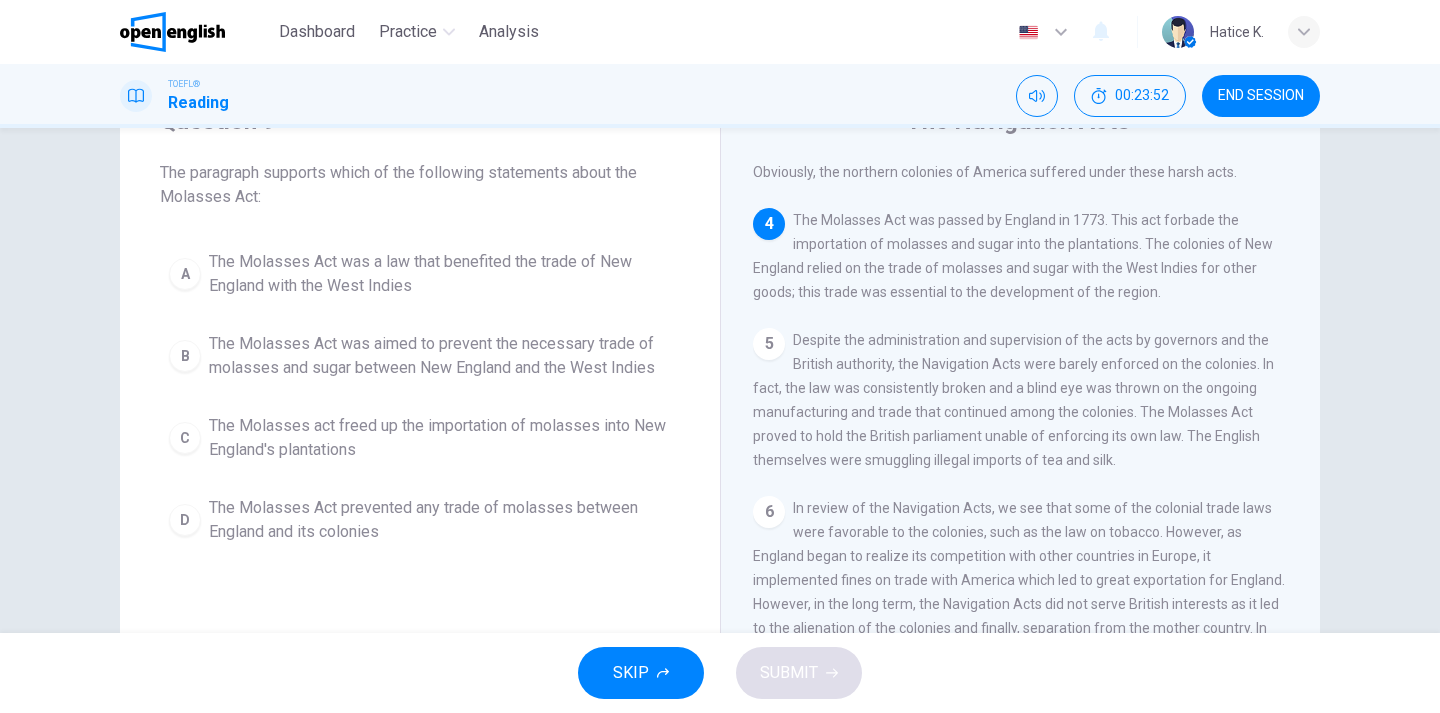 scroll, scrollTop: 53, scrollLeft: 0, axis: vertical 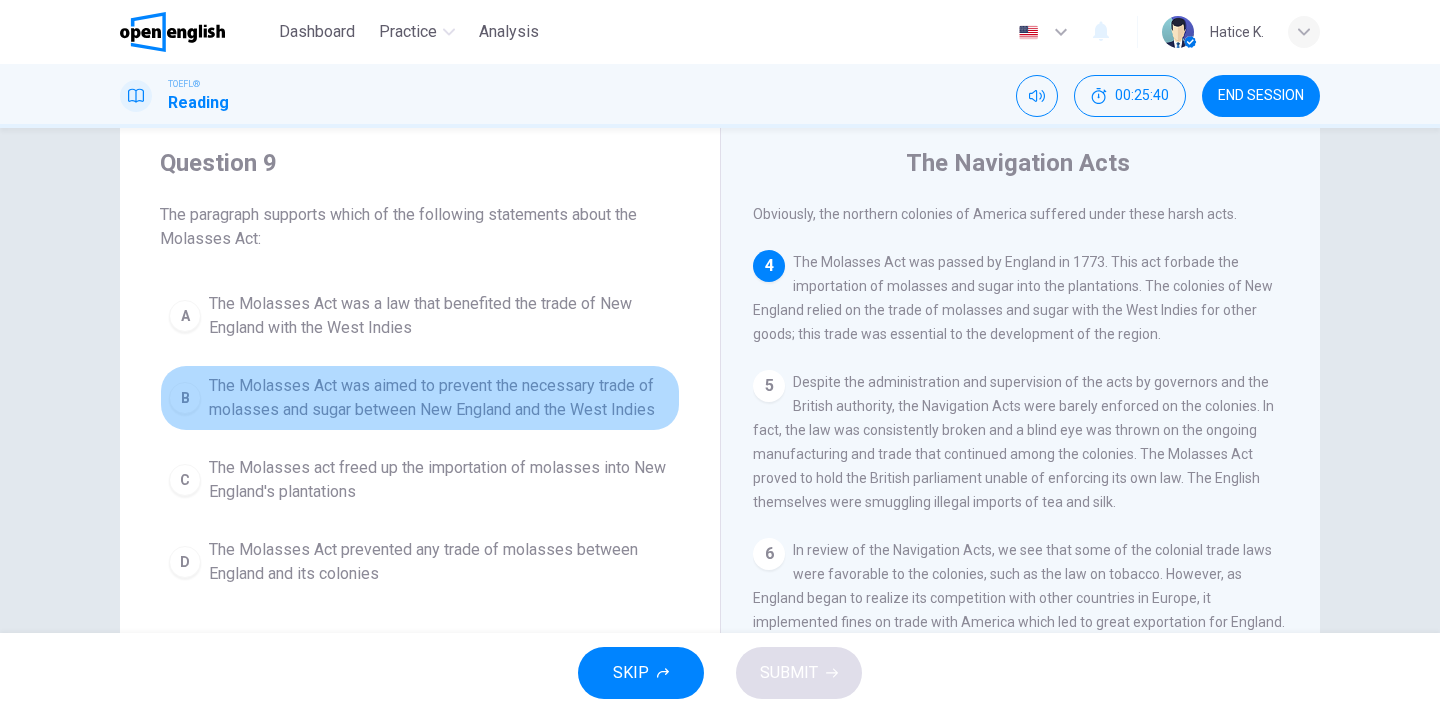 click on "The Molasses Act was aimed to prevent the necessary trade of molasses and sugar between New England and the West Indies" at bounding box center (440, 398) 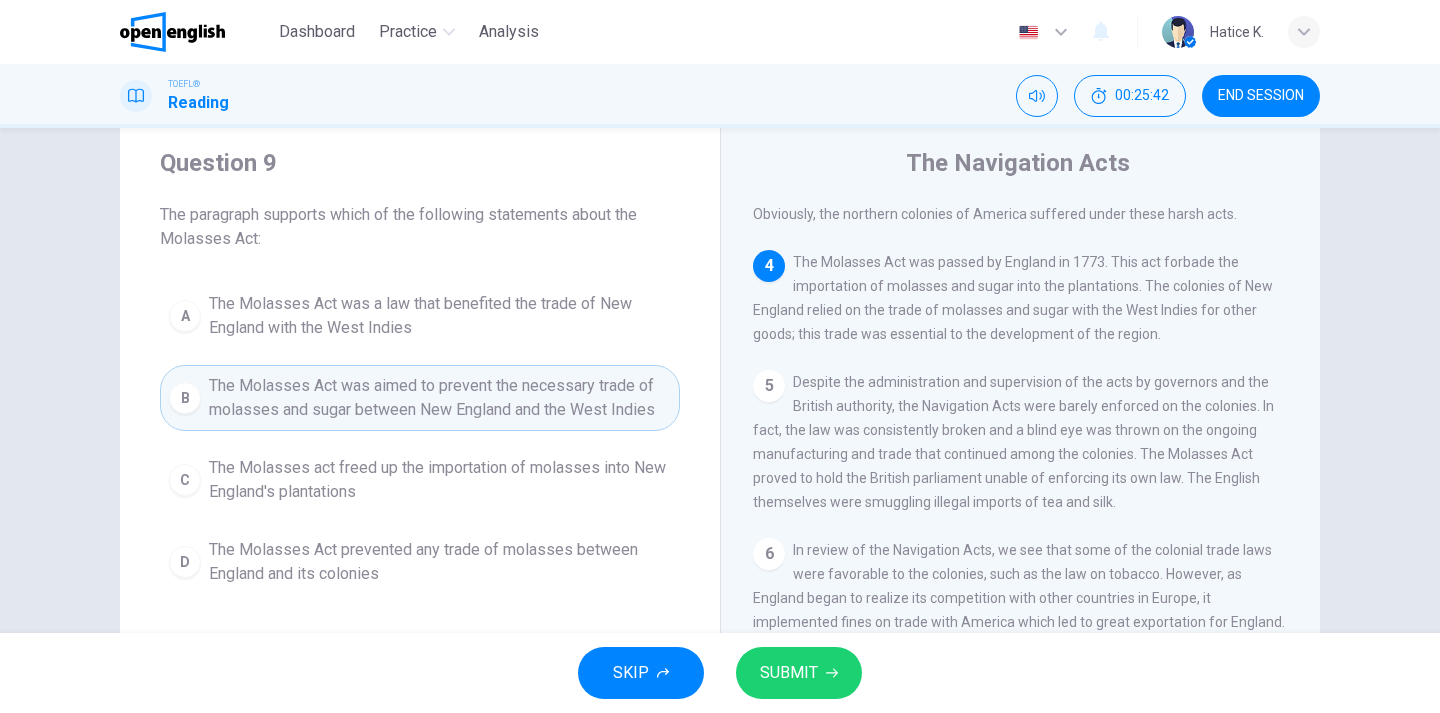 click on "SUBMIT" at bounding box center [799, 673] 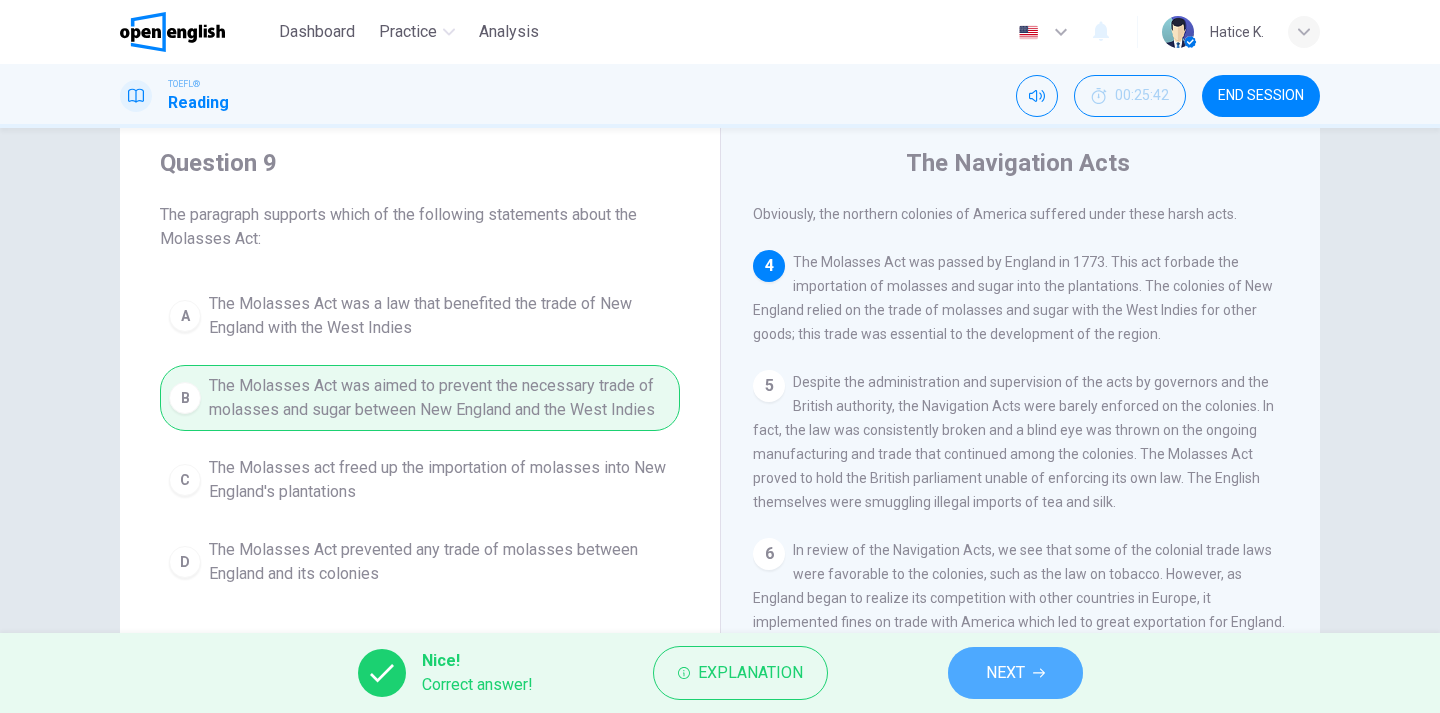 click on "NEXT" at bounding box center [1005, 673] 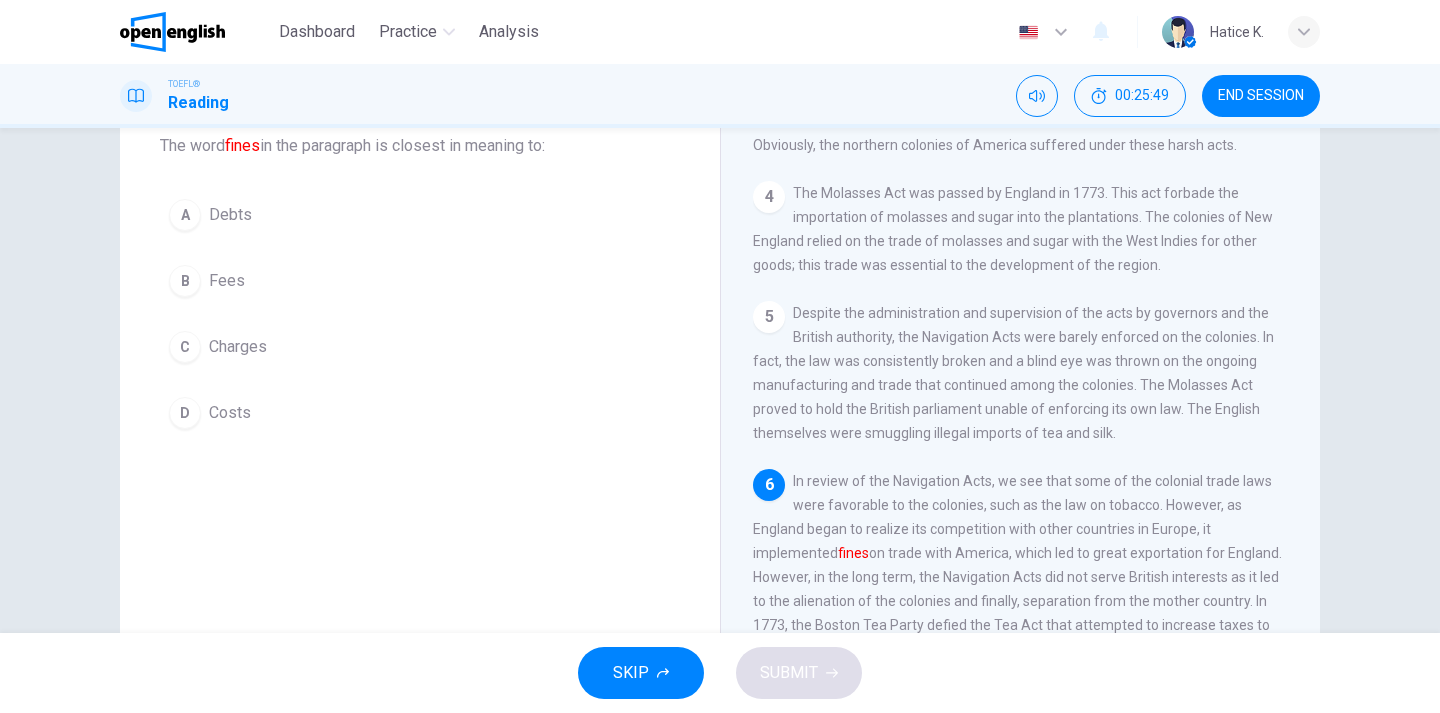 scroll, scrollTop: 213, scrollLeft: 0, axis: vertical 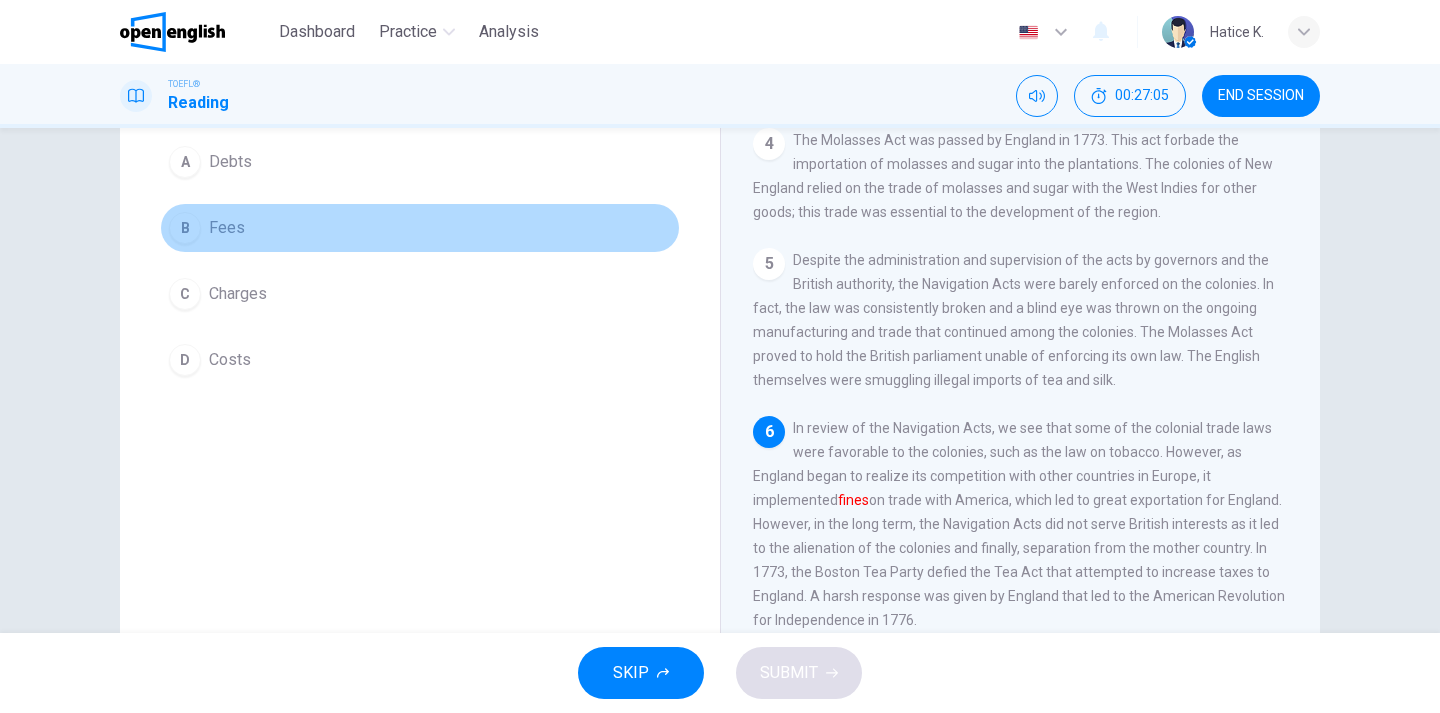 click on "Fees" at bounding box center (227, 228) 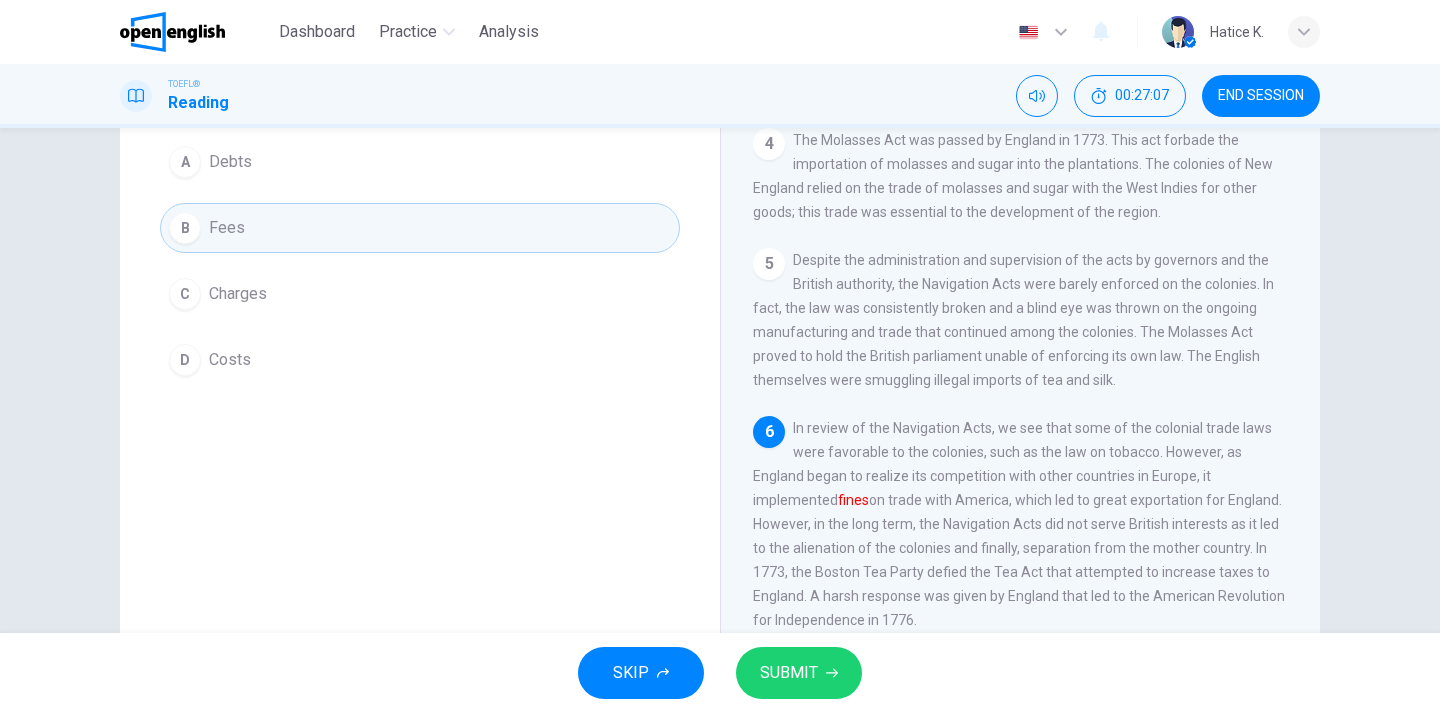 click 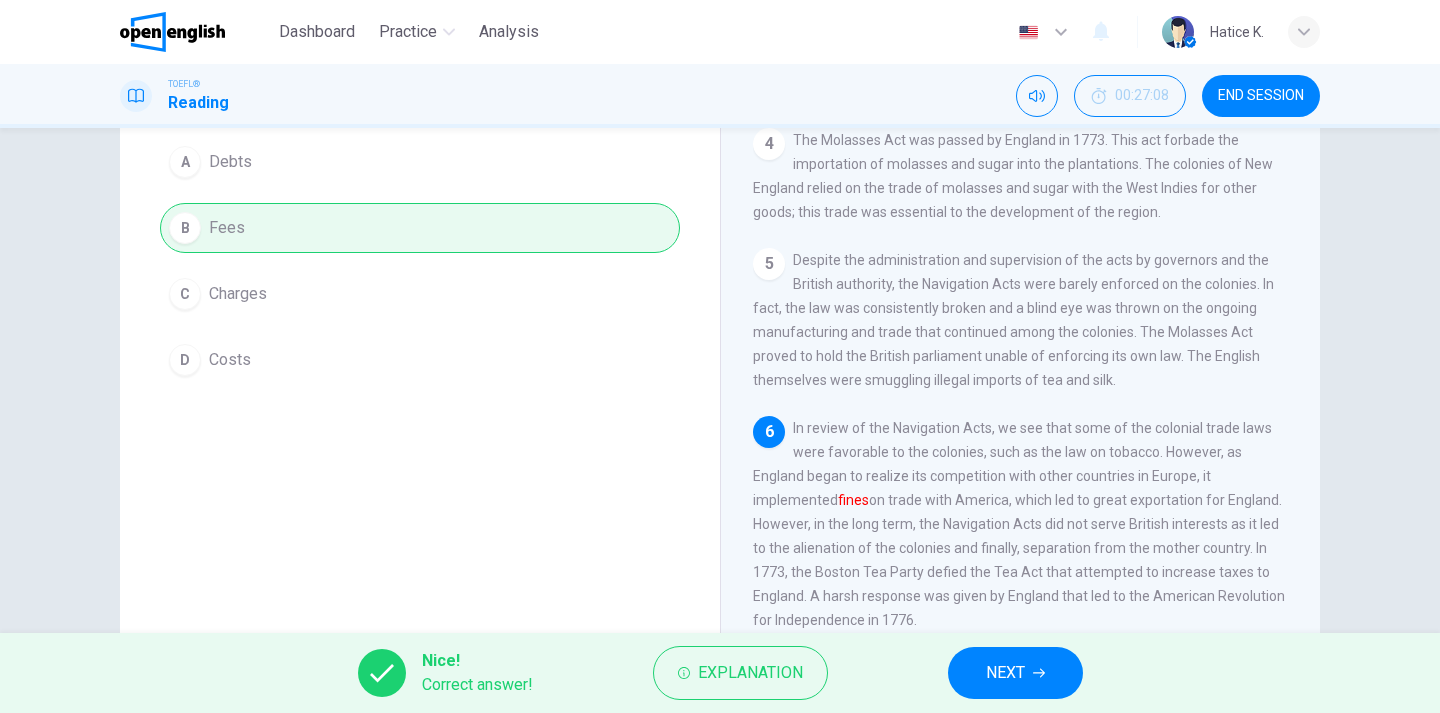 click on "NEXT" at bounding box center (1005, 673) 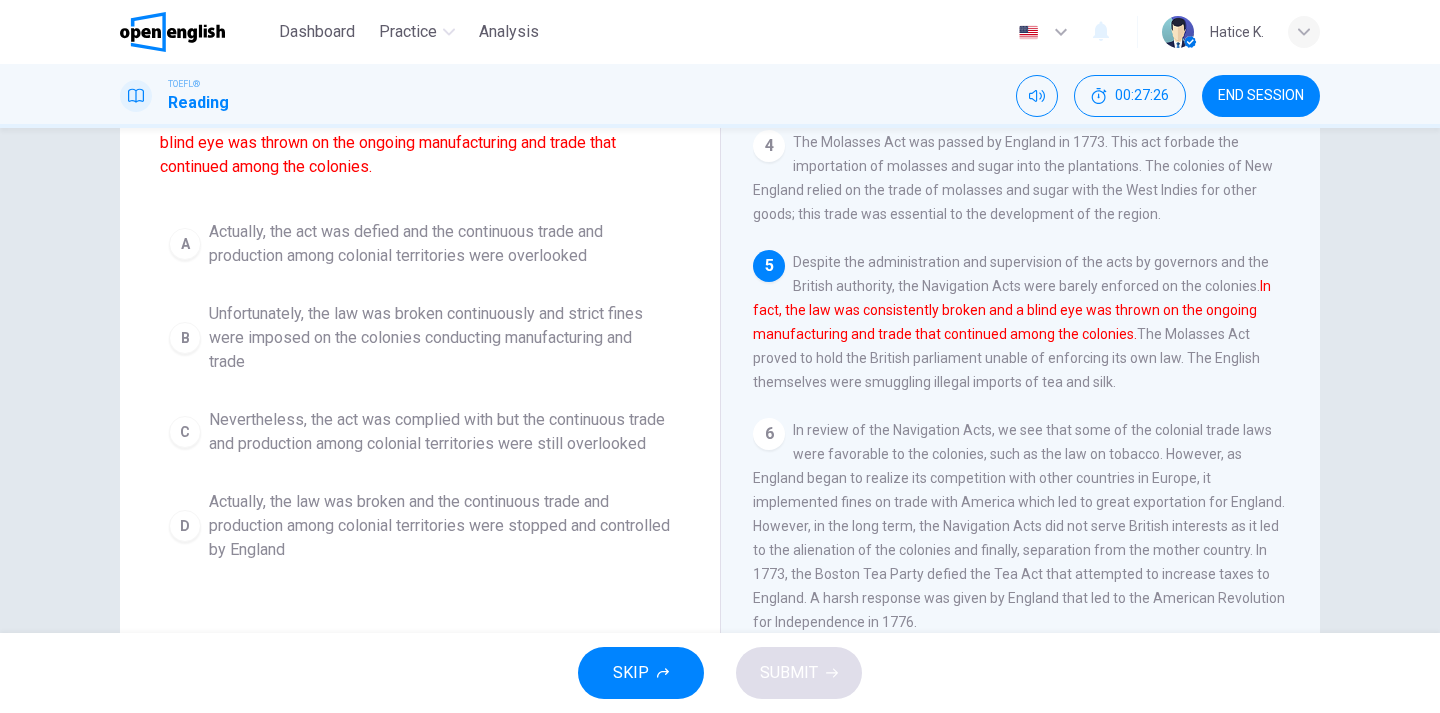 scroll, scrollTop: 130, scrollLeft: 0, axis: vertical 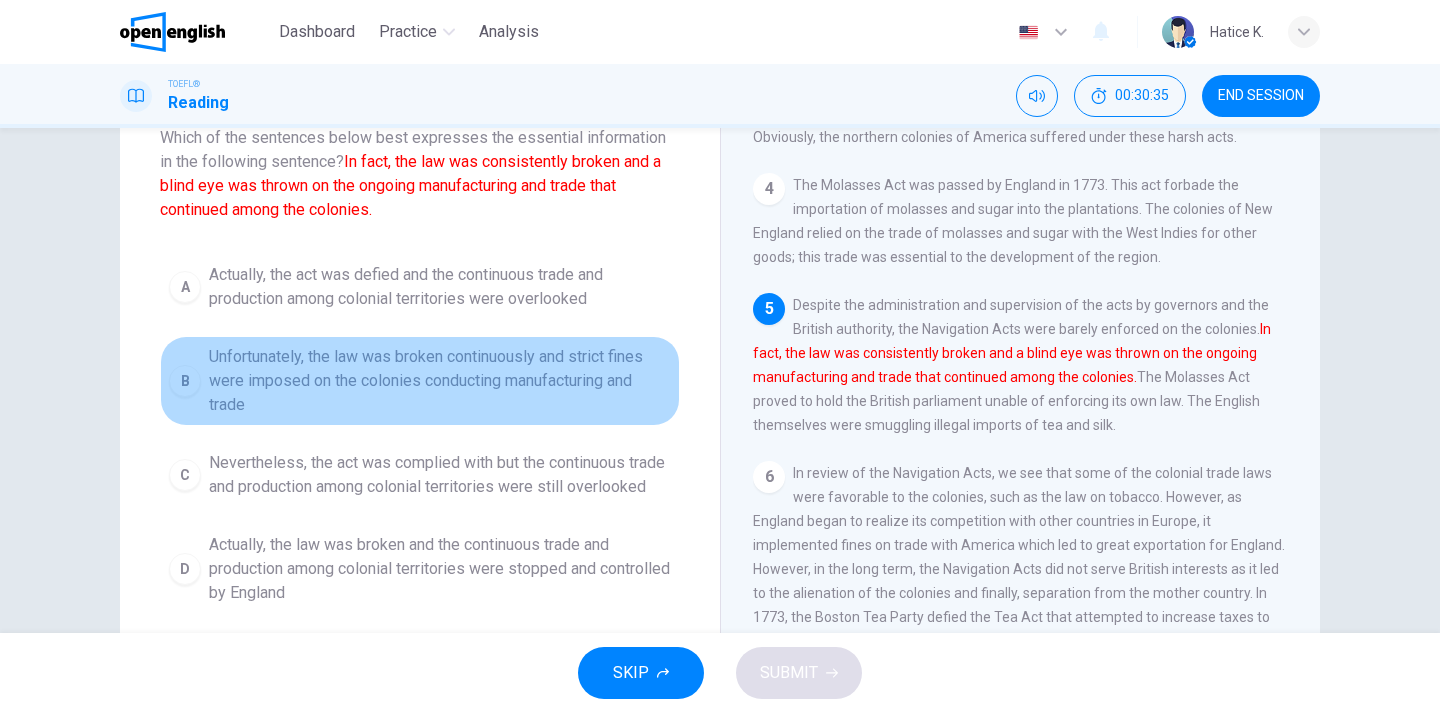click on "Unfortunately, the law was broken continuously and strict fines were imposed on the colonies conducting manufacturing and trade" at bounding box center [440, 381] 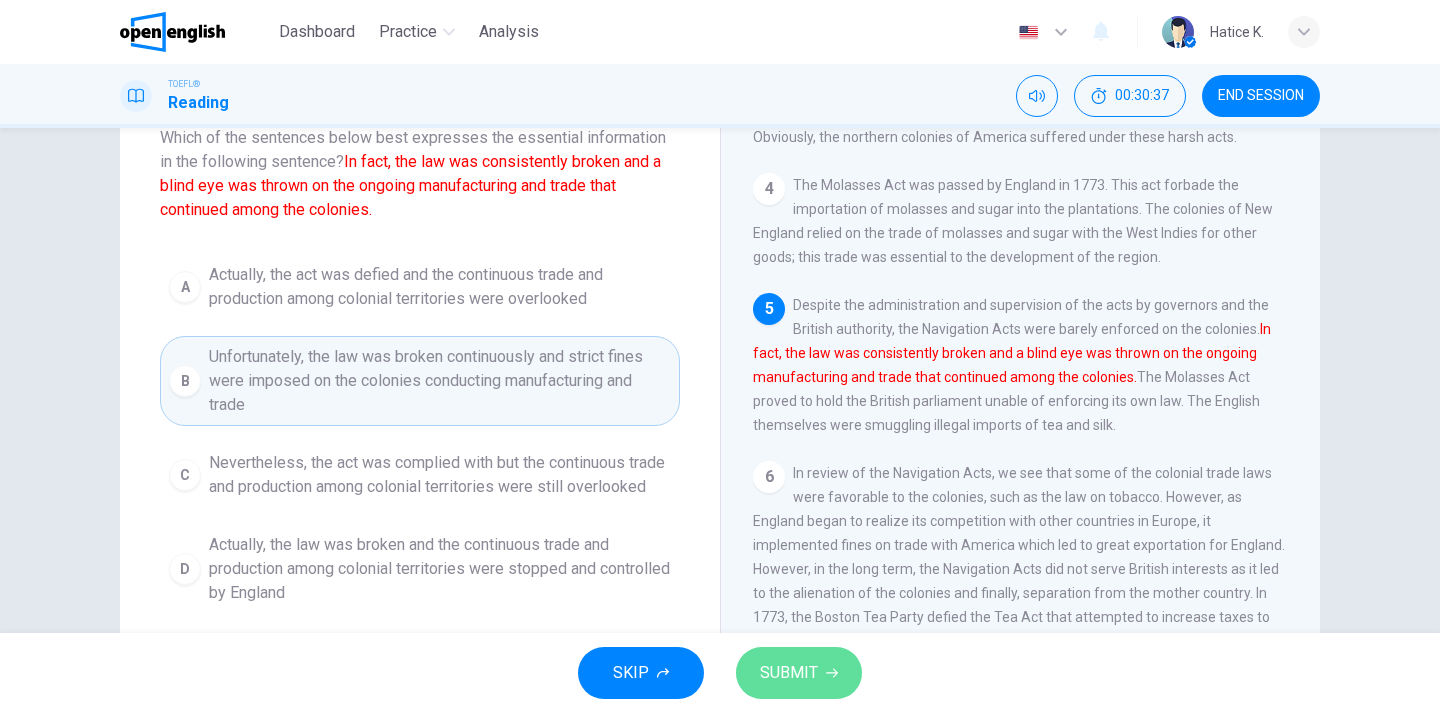 click on "SUBMIT" at bounding box center [799, 673] 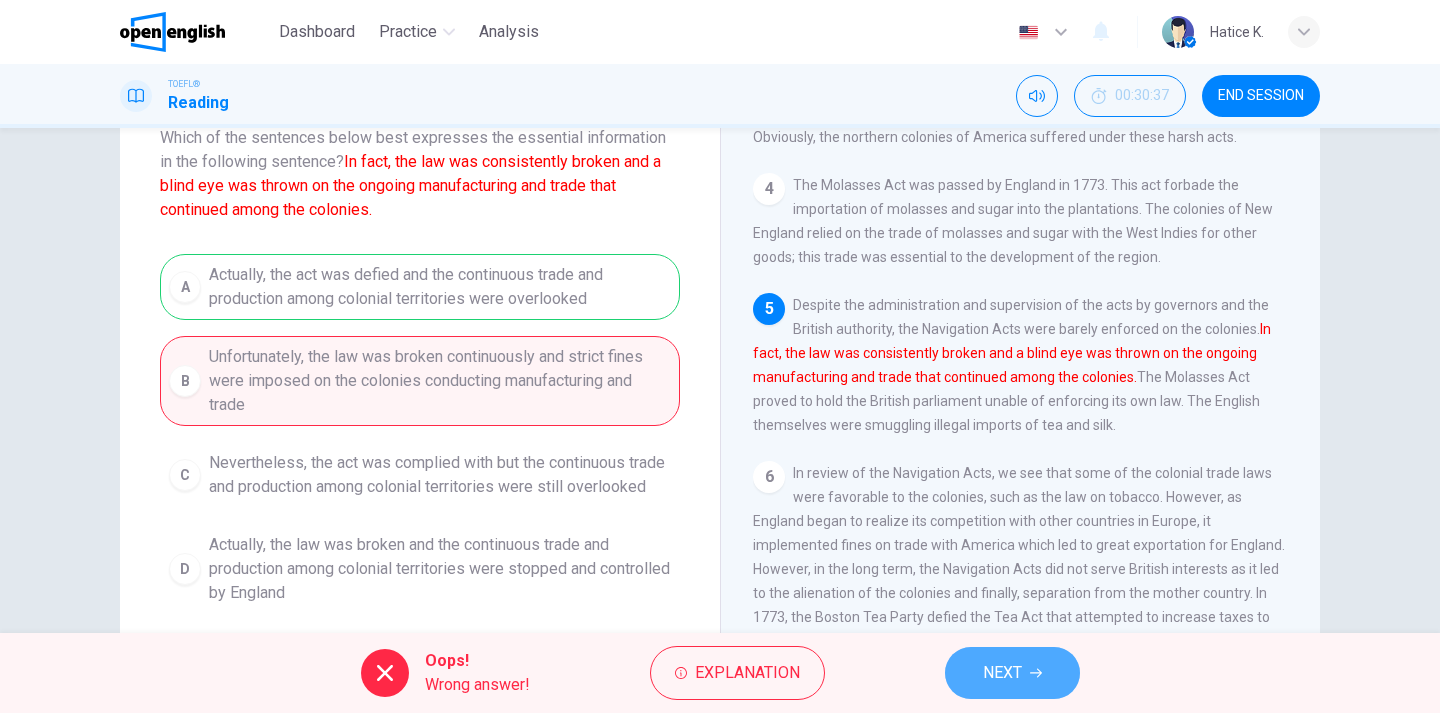 click on "NEXT" at bounding box center (1012, 673) 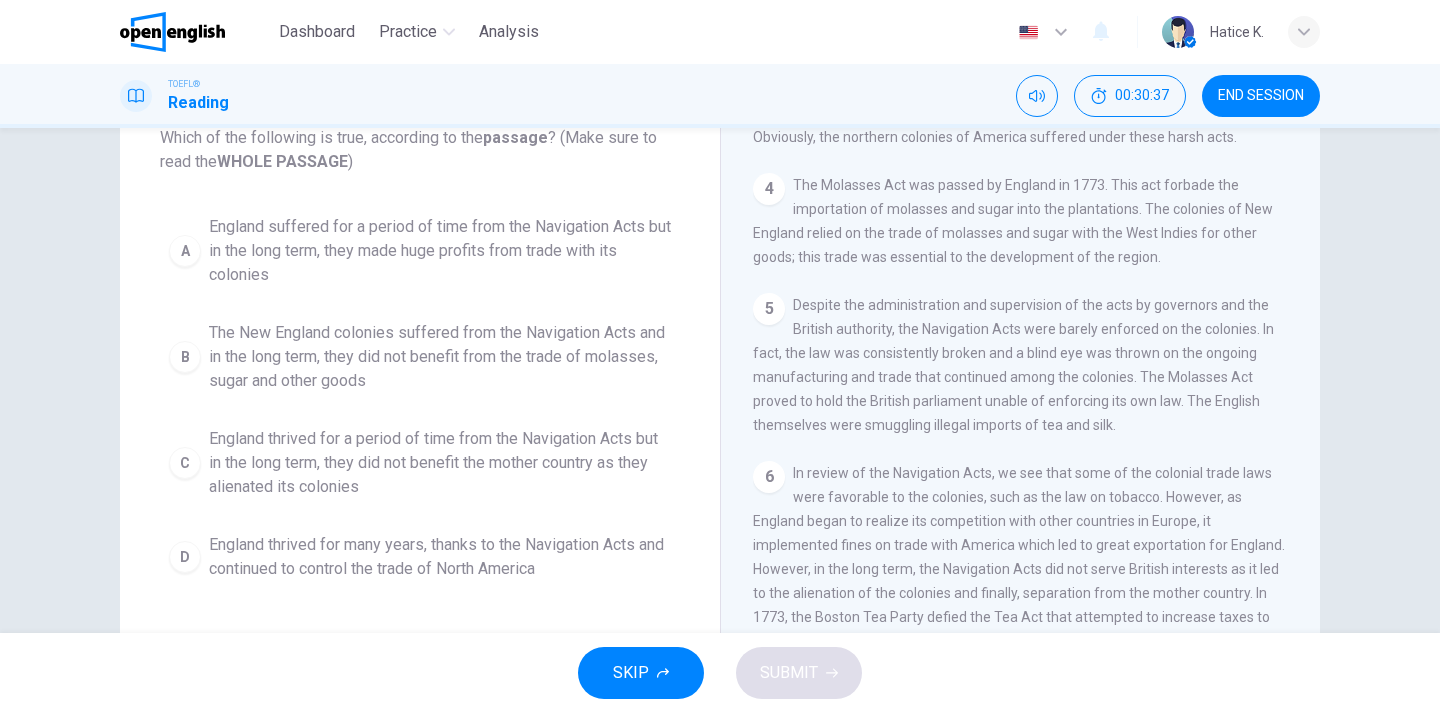 scroll, scrollTop: 0, scrollLeft: 0, axis: both 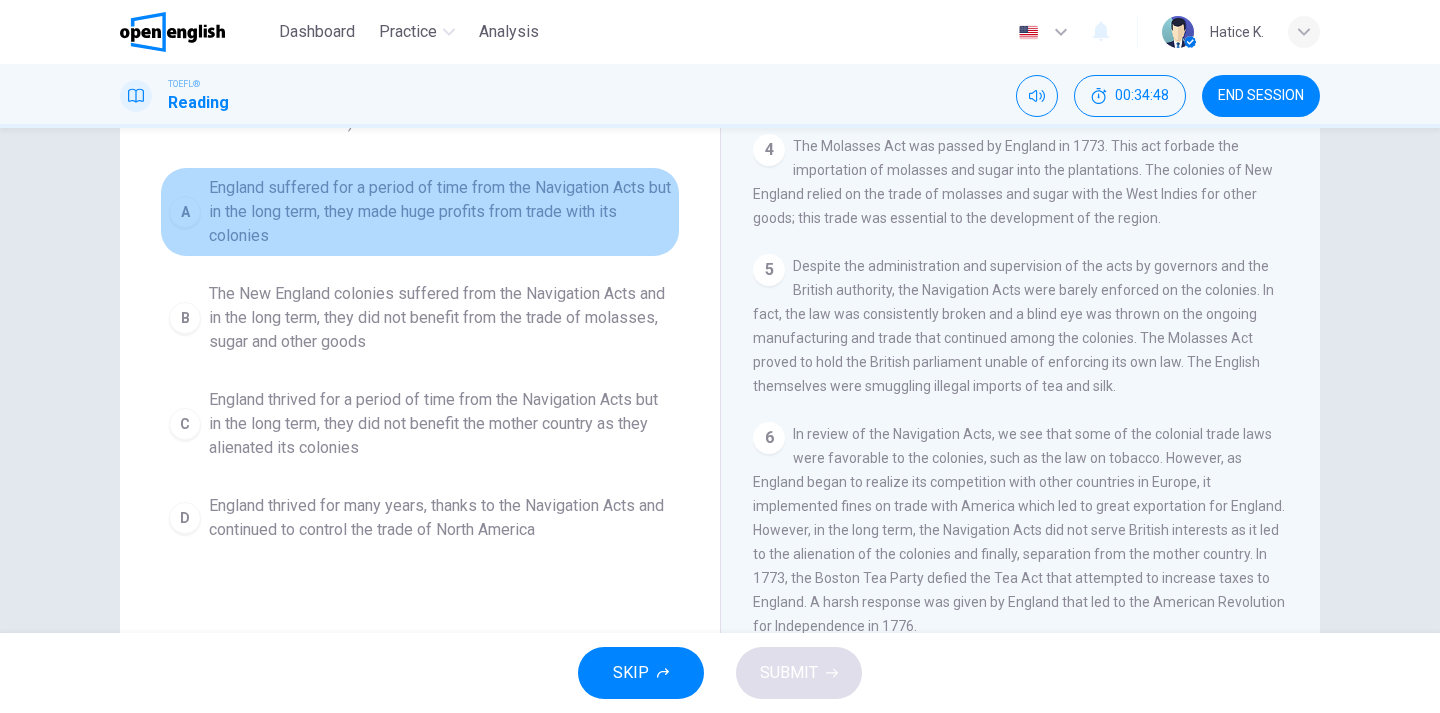 click on "England suffered for a period of time from the Navigation Acts but in the long term, they made huge profits from trade with its colonies" at bounding box center (440, 212) 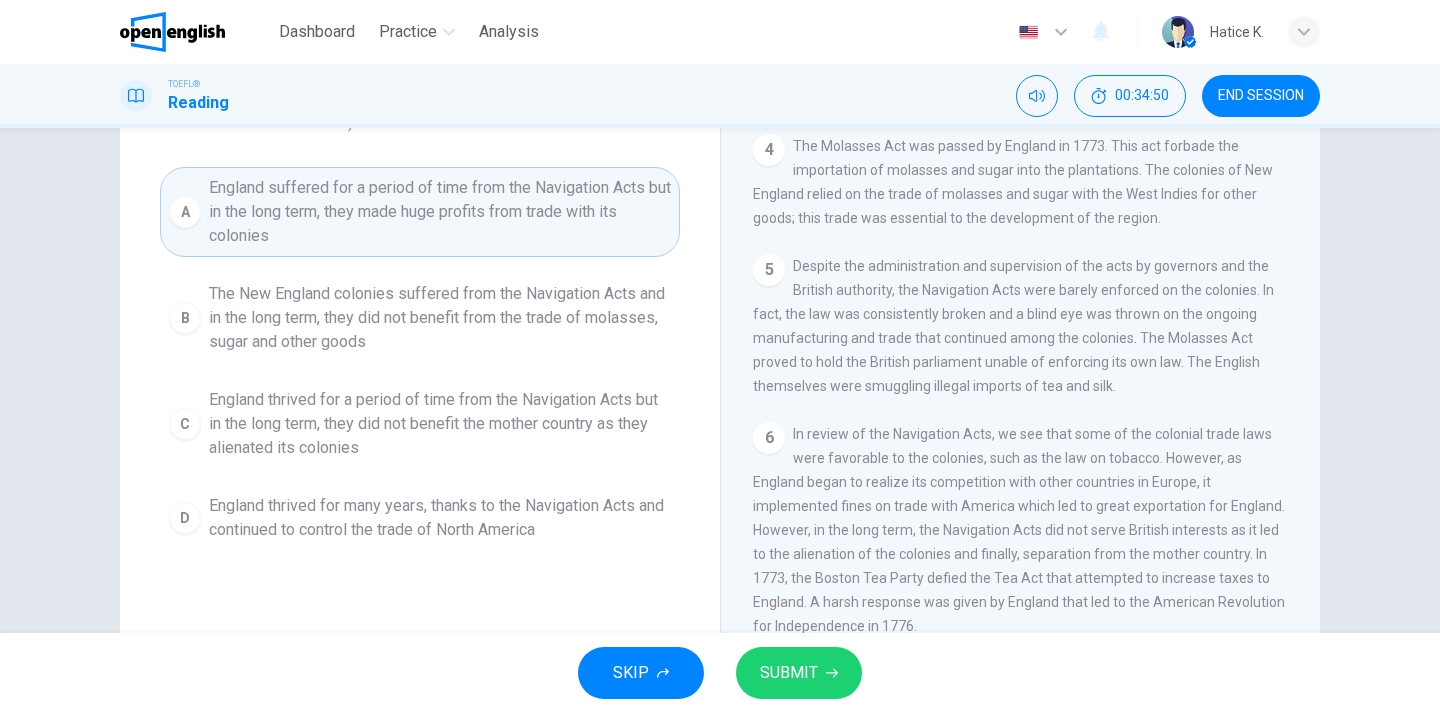 click on "SUBMIT" at bounding box center (789, 673) 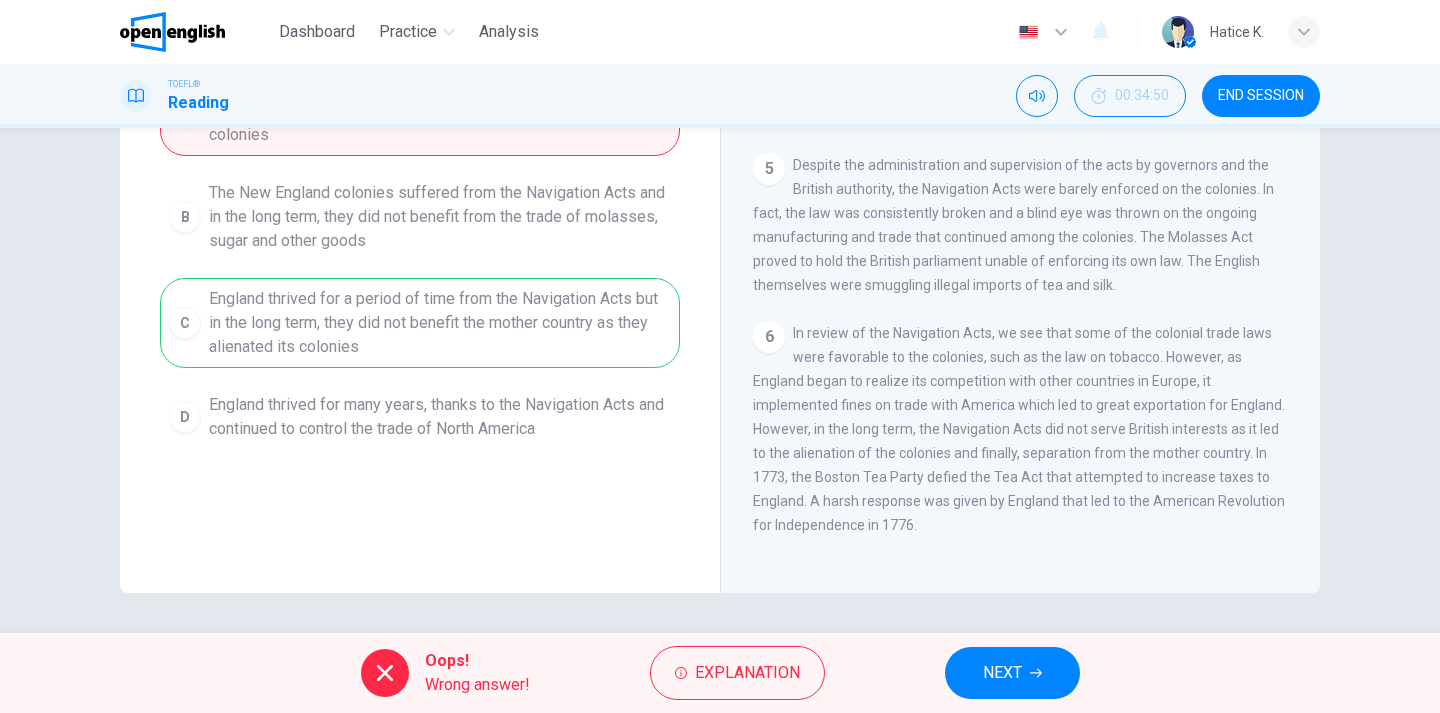 scroll, scrollTop: 270, scrollLeft: 0, axis: vertical 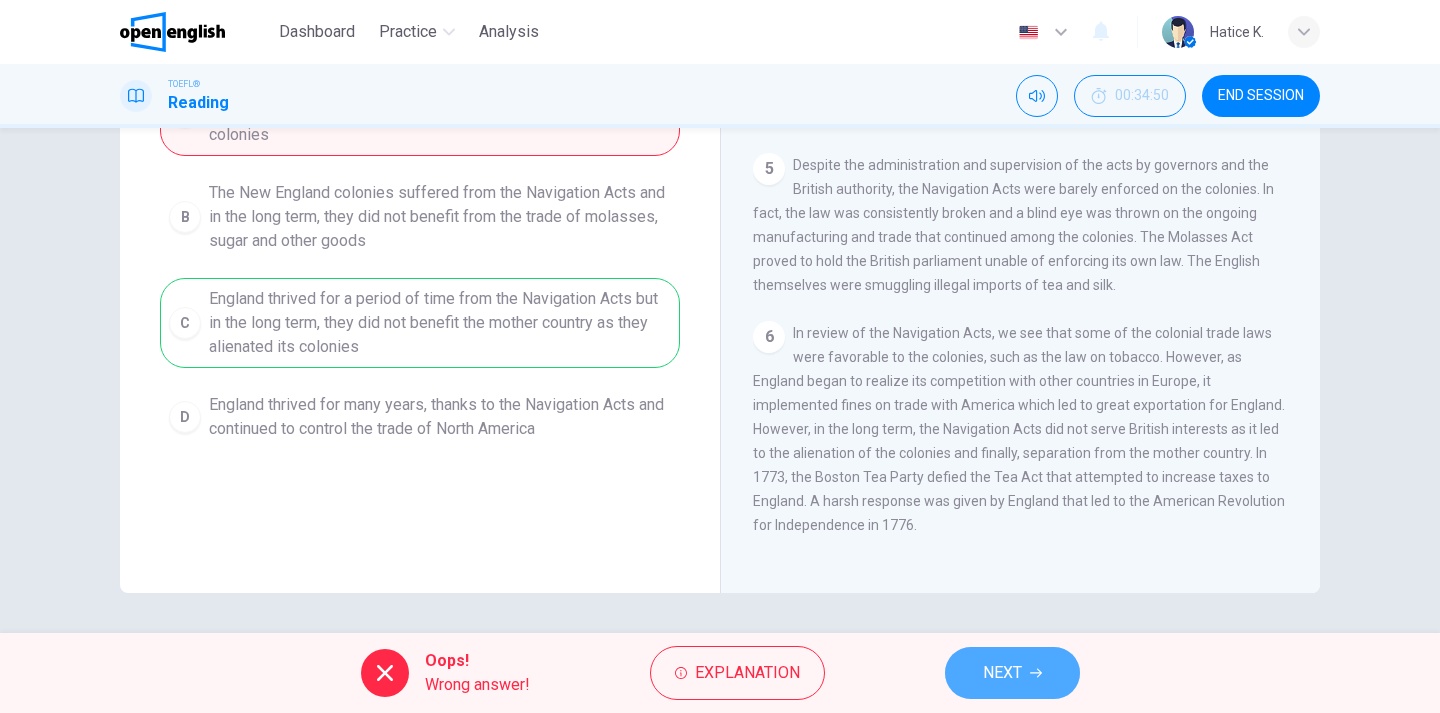 click on "NEXT" at bounding box center [1002, 673] 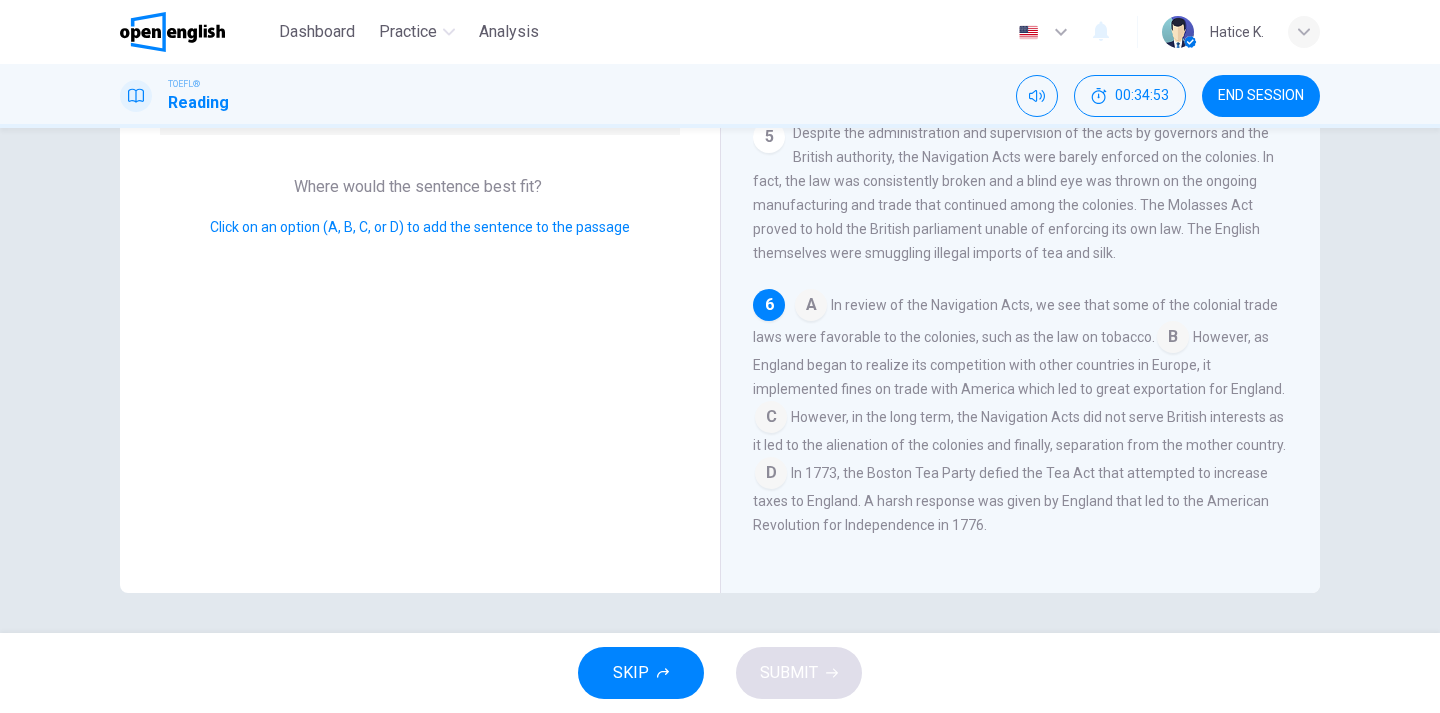 scroll, scrollTop: 681, scrollLeft: 0, axis: vertical 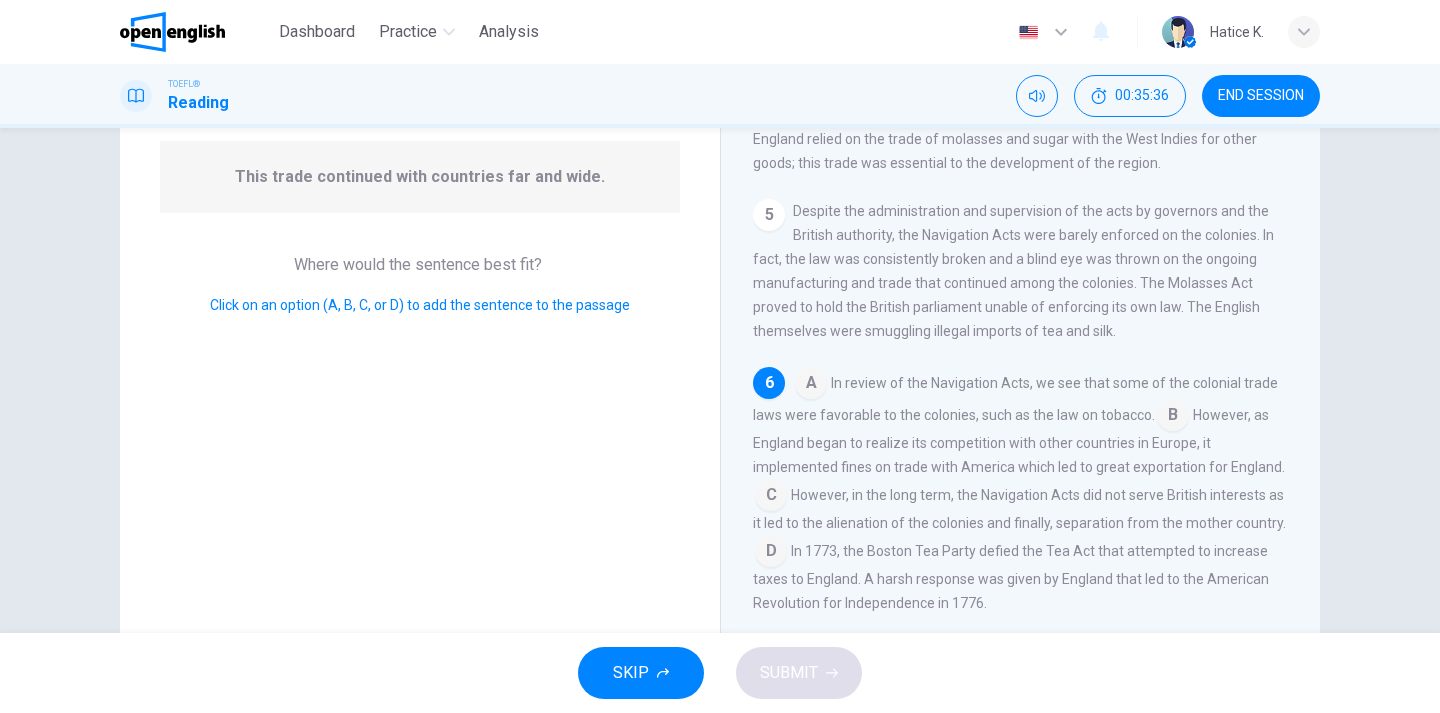 click at bounding box center (1173, 417) 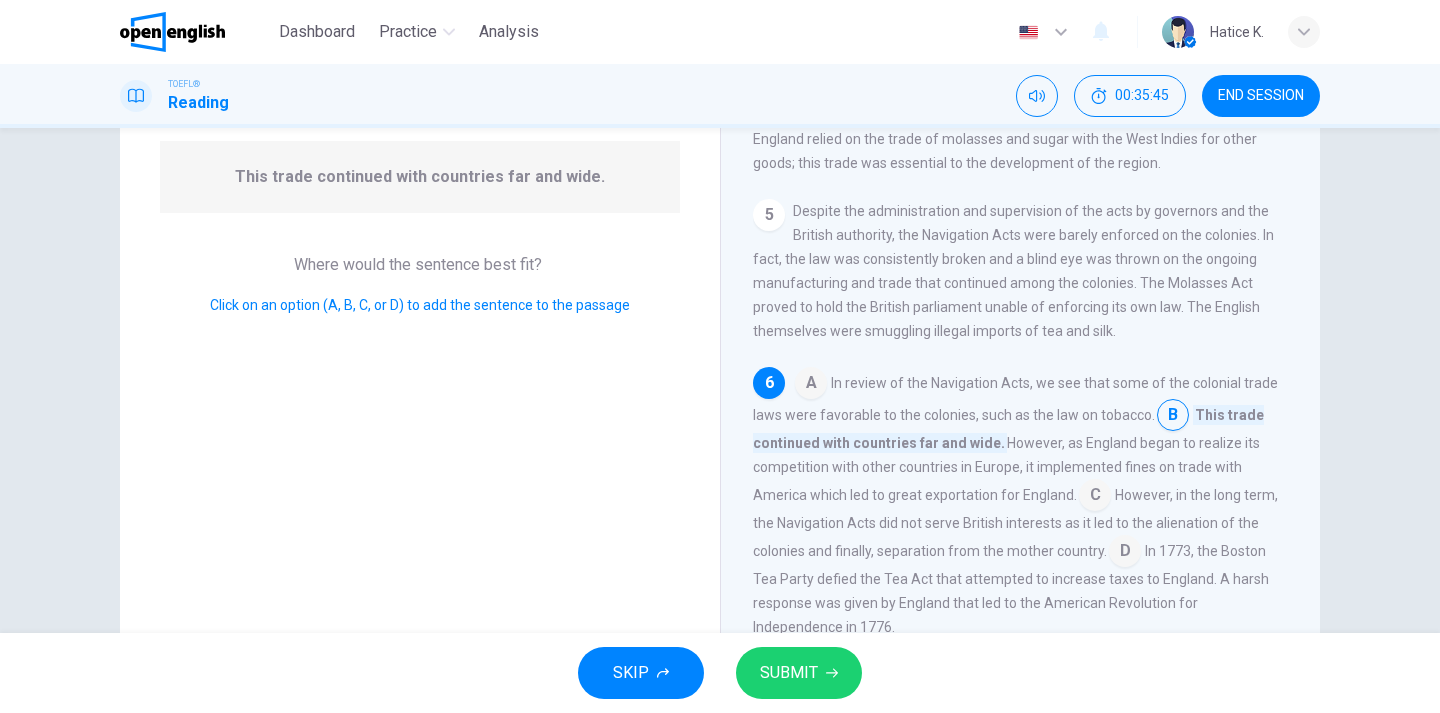 click on "SUBMIT" at bounding box center [799, 673] 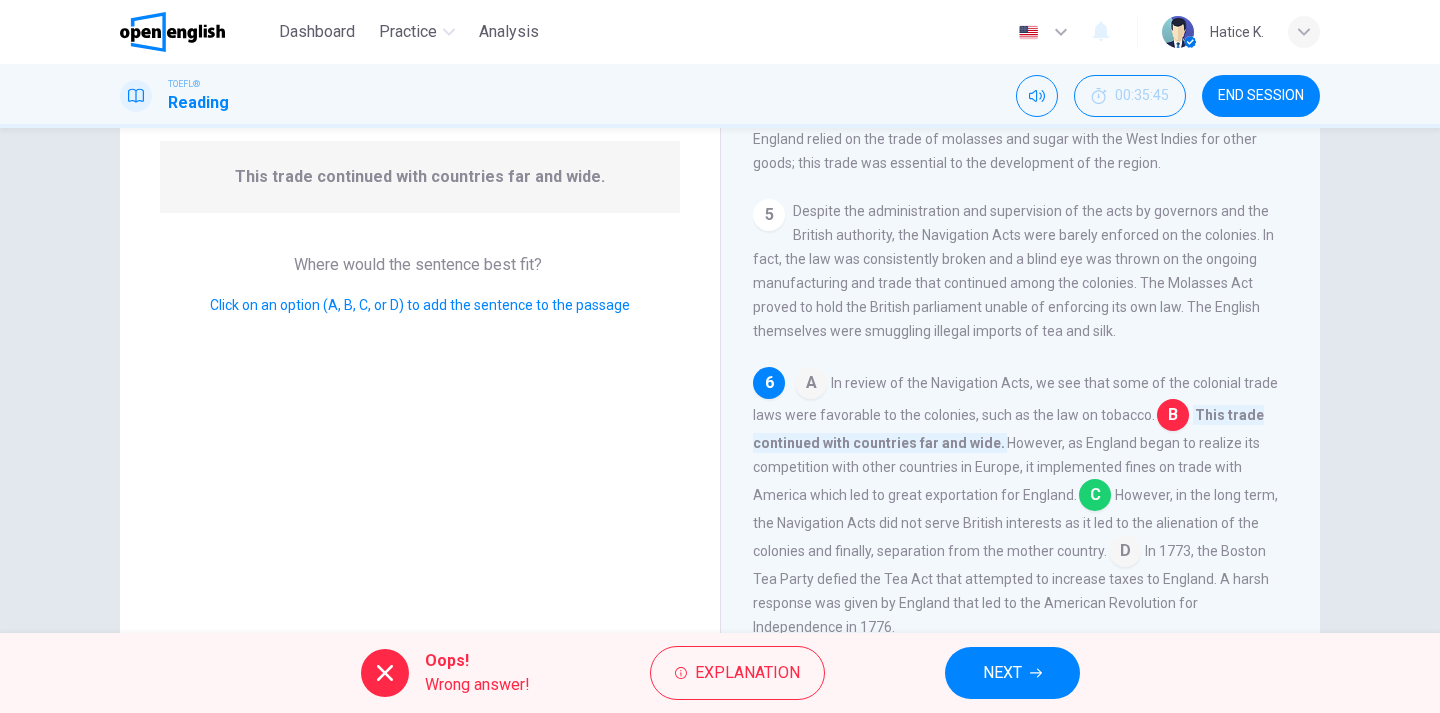 click 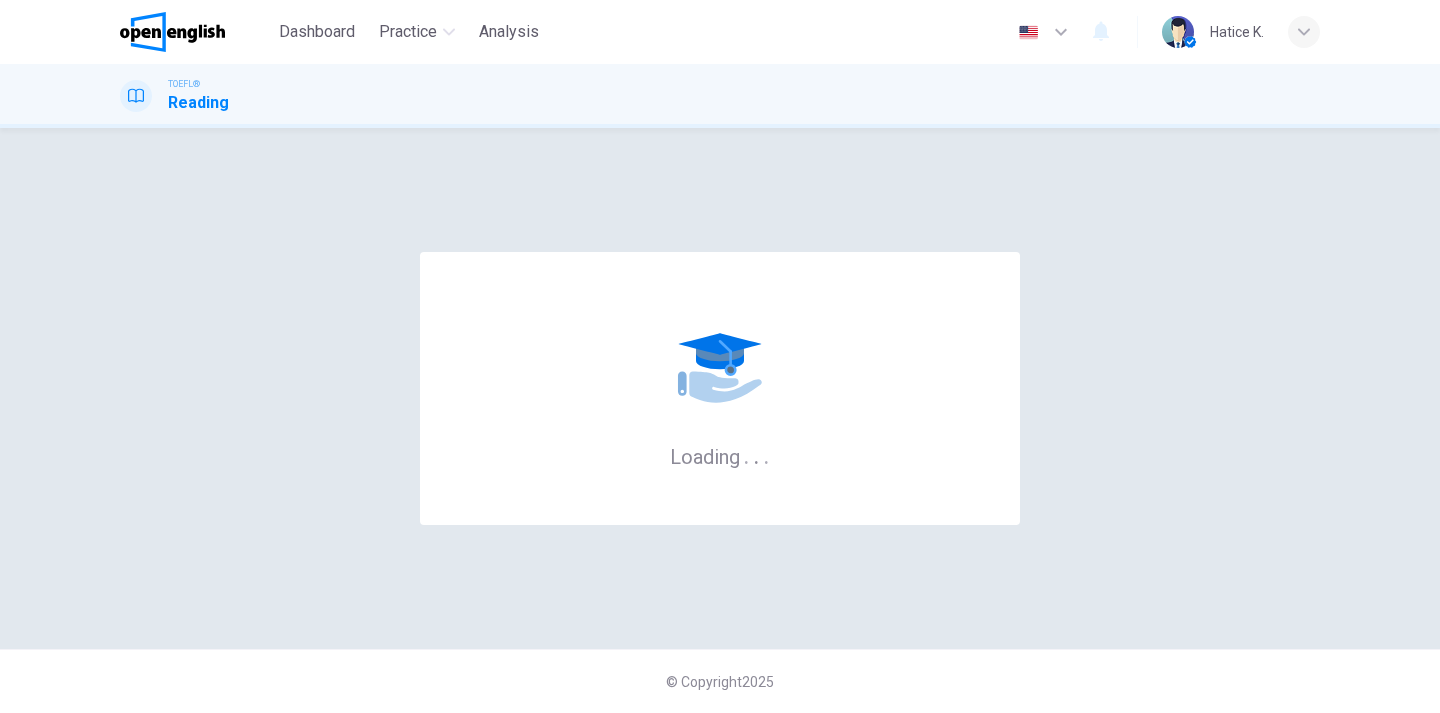 scroll, scrollTop: 0, scrollLeft: 0, axis: both 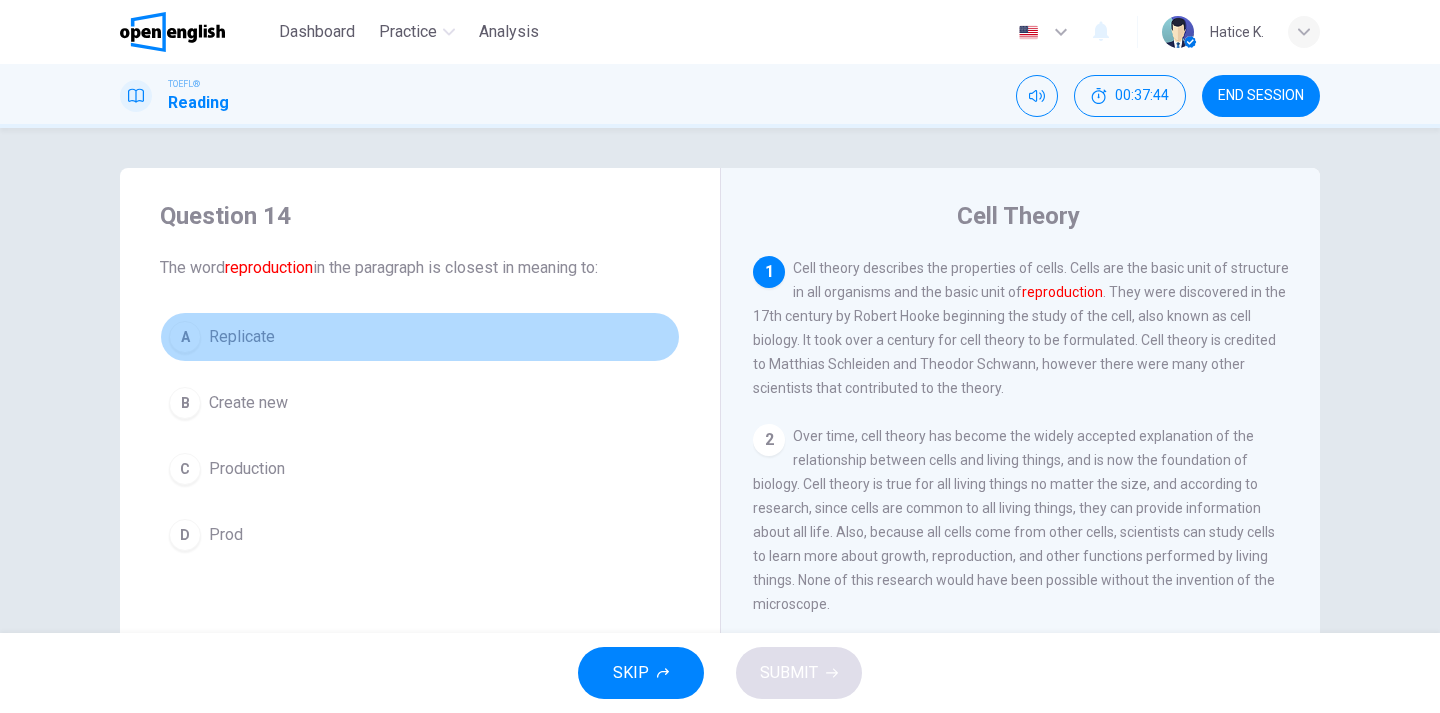 click on "A Replicate" at bounding box center [420, 337] 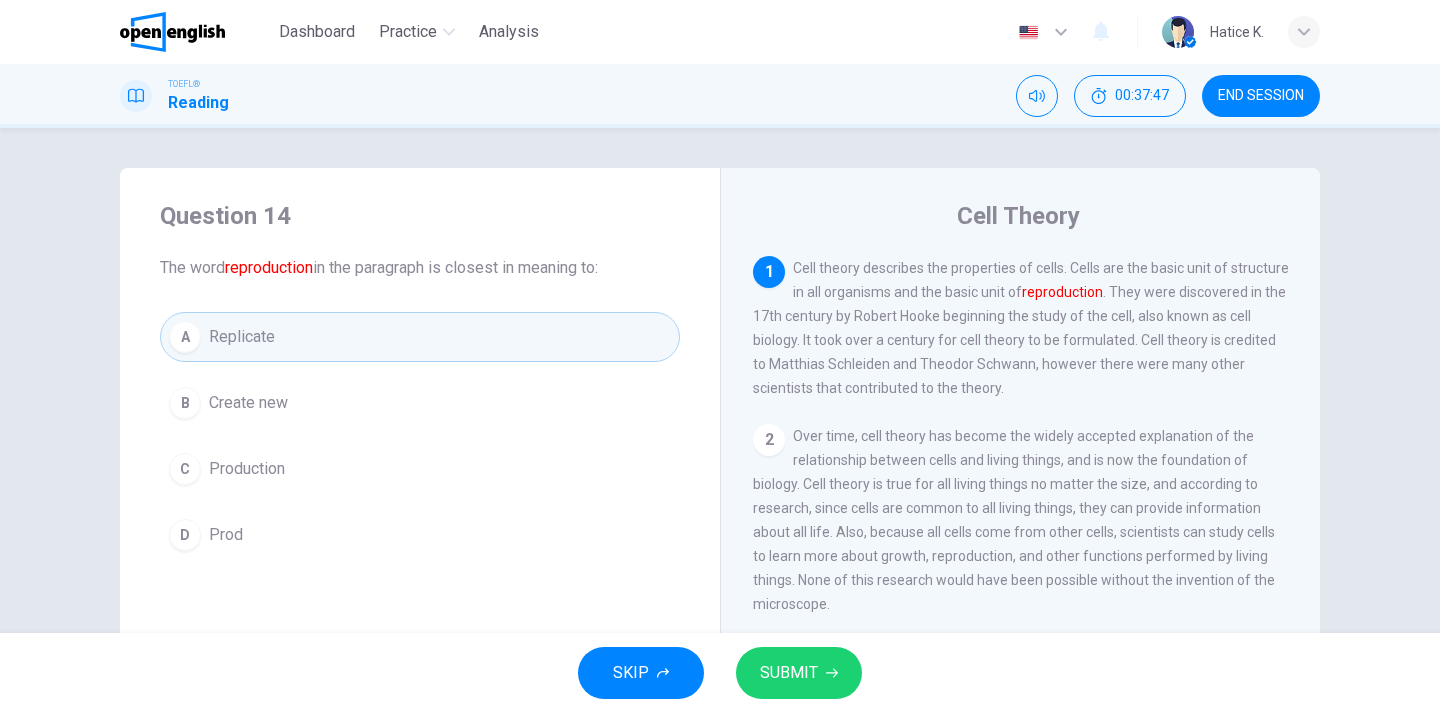 click on "SUBMIT" at bounding box center [789, 673] 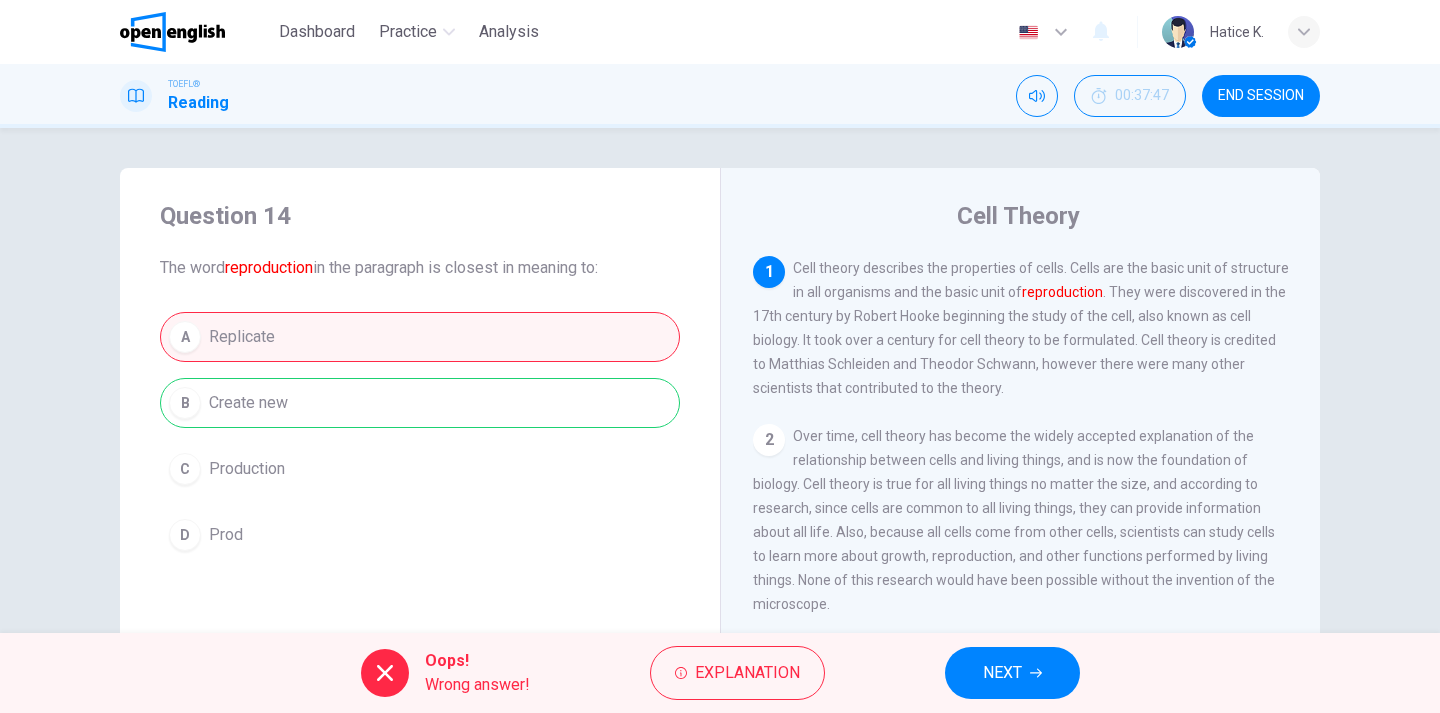 drag, startPoint x: 794, startPoint y: 265, endPoint x: 952, endPoint y: 410, distance: 214.45045 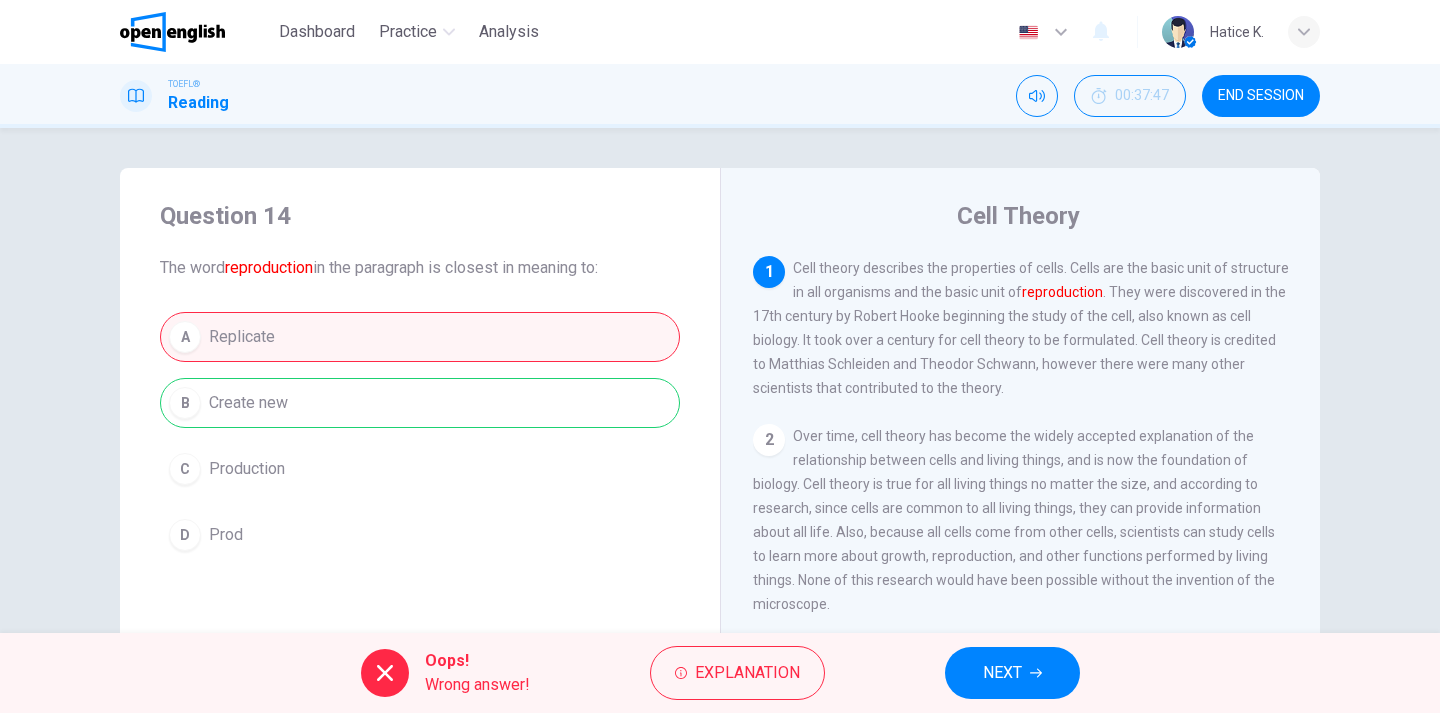 drag, startPoint x: 798, startPoint y: 266, endPoint x: 925, endPoint y: 374, distance: 166.71233 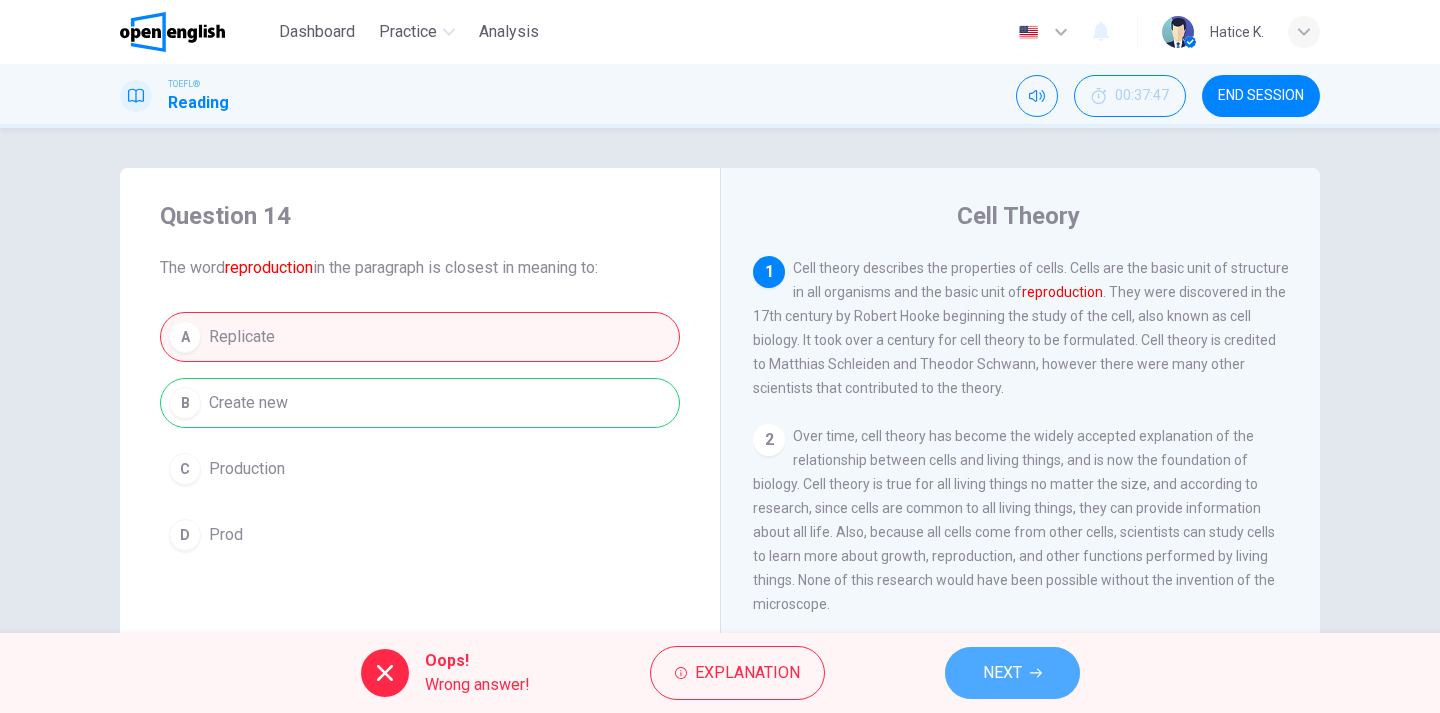 click on "NEXT" at bounding box center [1012, 673] 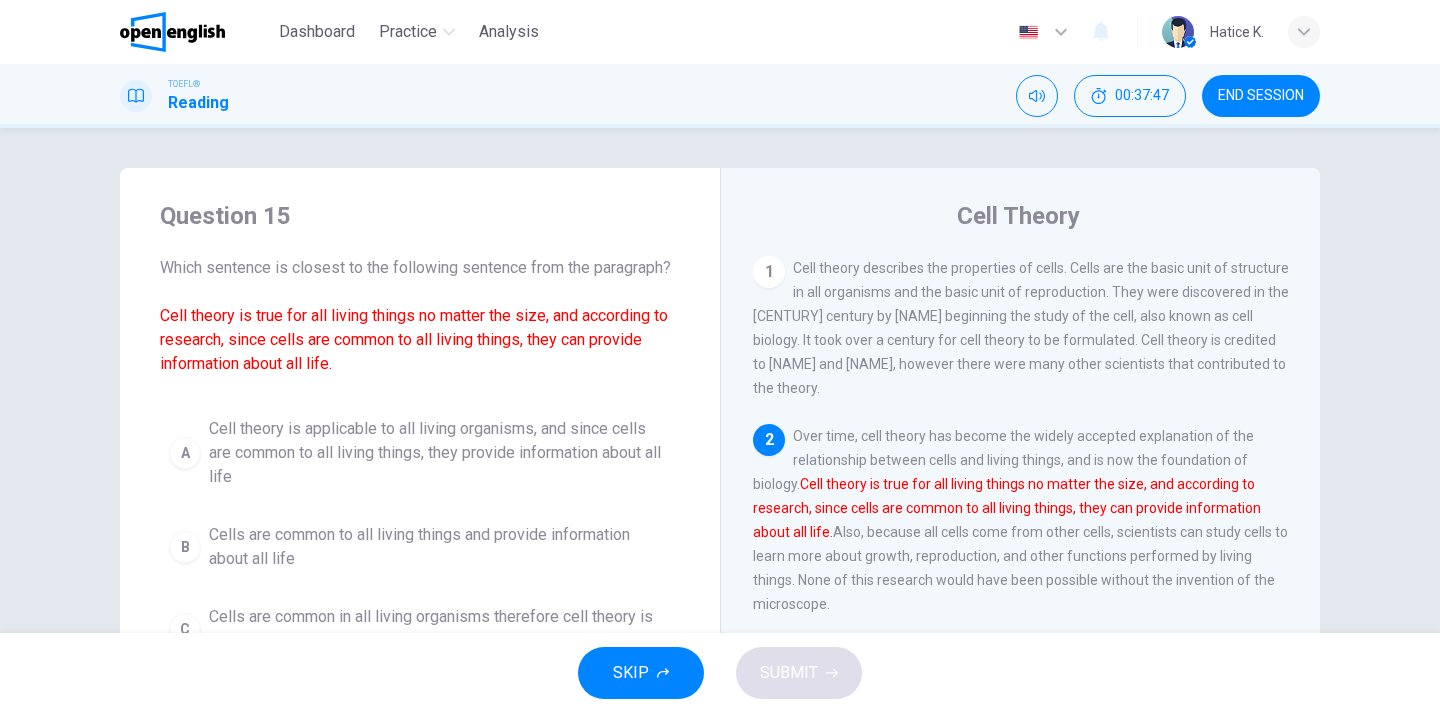 scroll, scrollTop: 168, scrollLeft: 0, axis: vertical 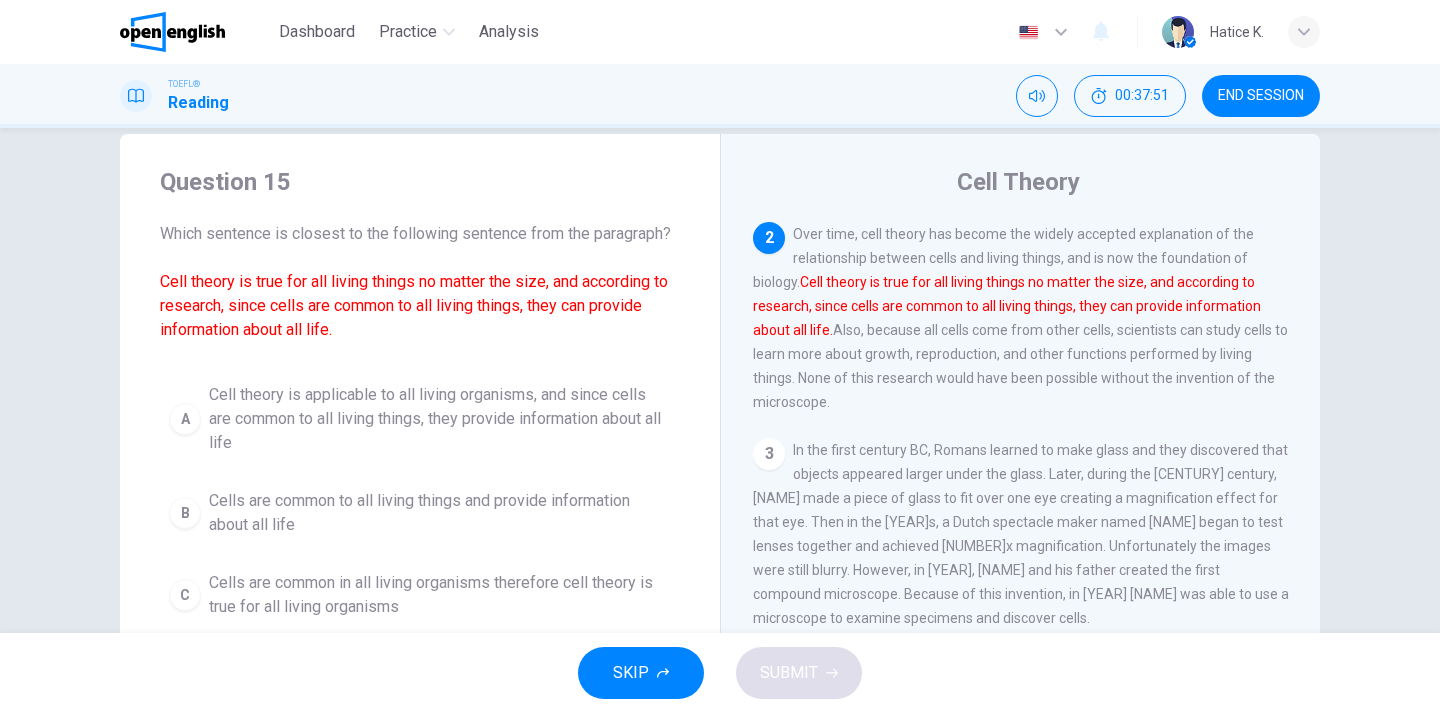 drag, startPoint x: 158, startPoint y: 178, endPoint x: 322, endPoint y: 516, distance: 375.68604 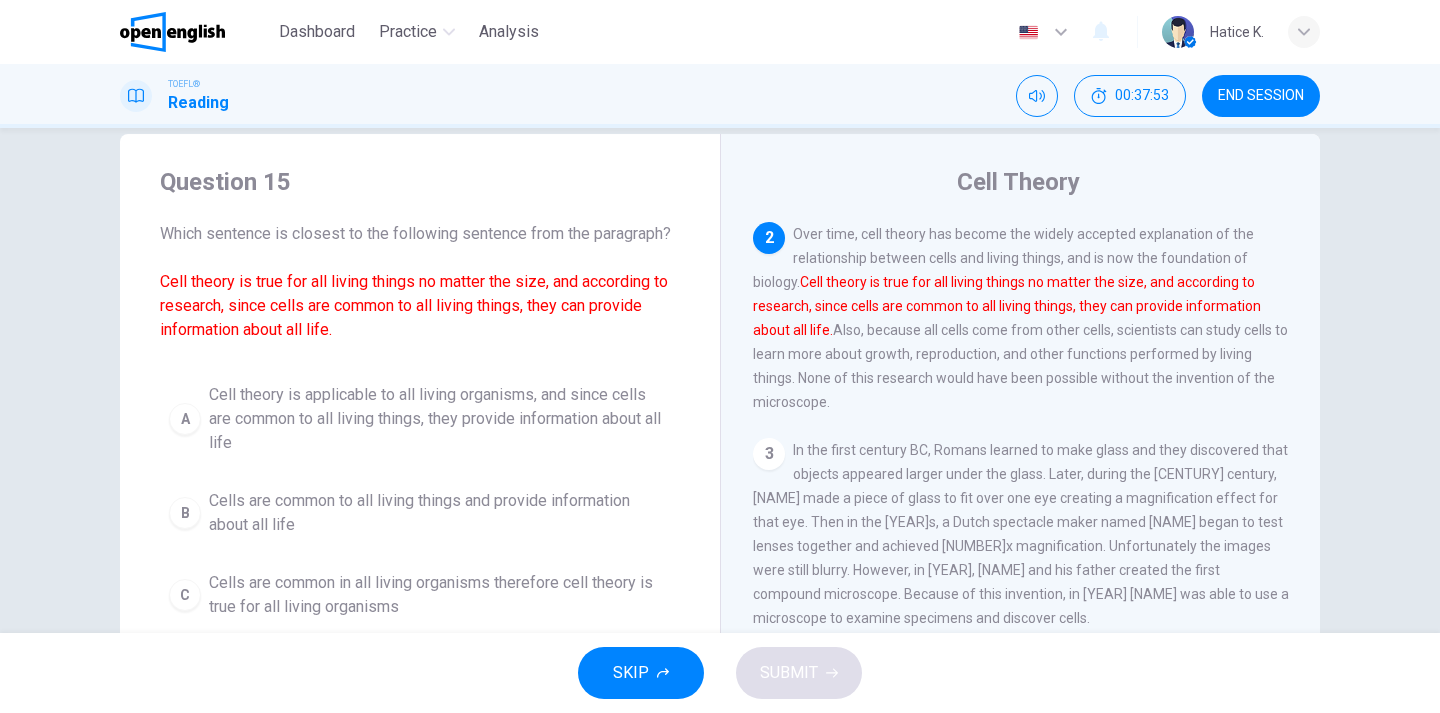 drag, startPoint x: 210, startPoint y: 390, endPoint x: 327, endPoint y: 566, distance: 211.34096 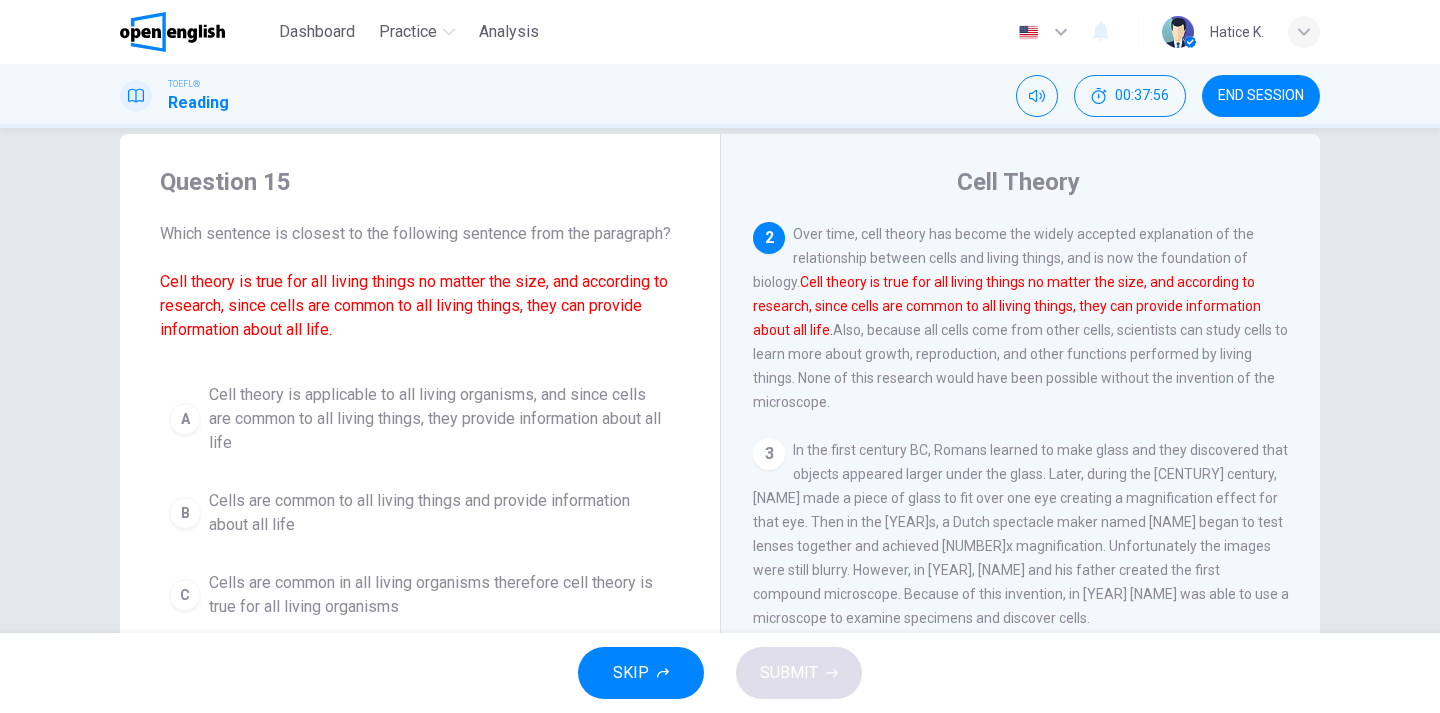 drag, startPoint x: 795, startPoint y: 229, endPoint x: 856, endPoint y: 418, distance: 198.6001 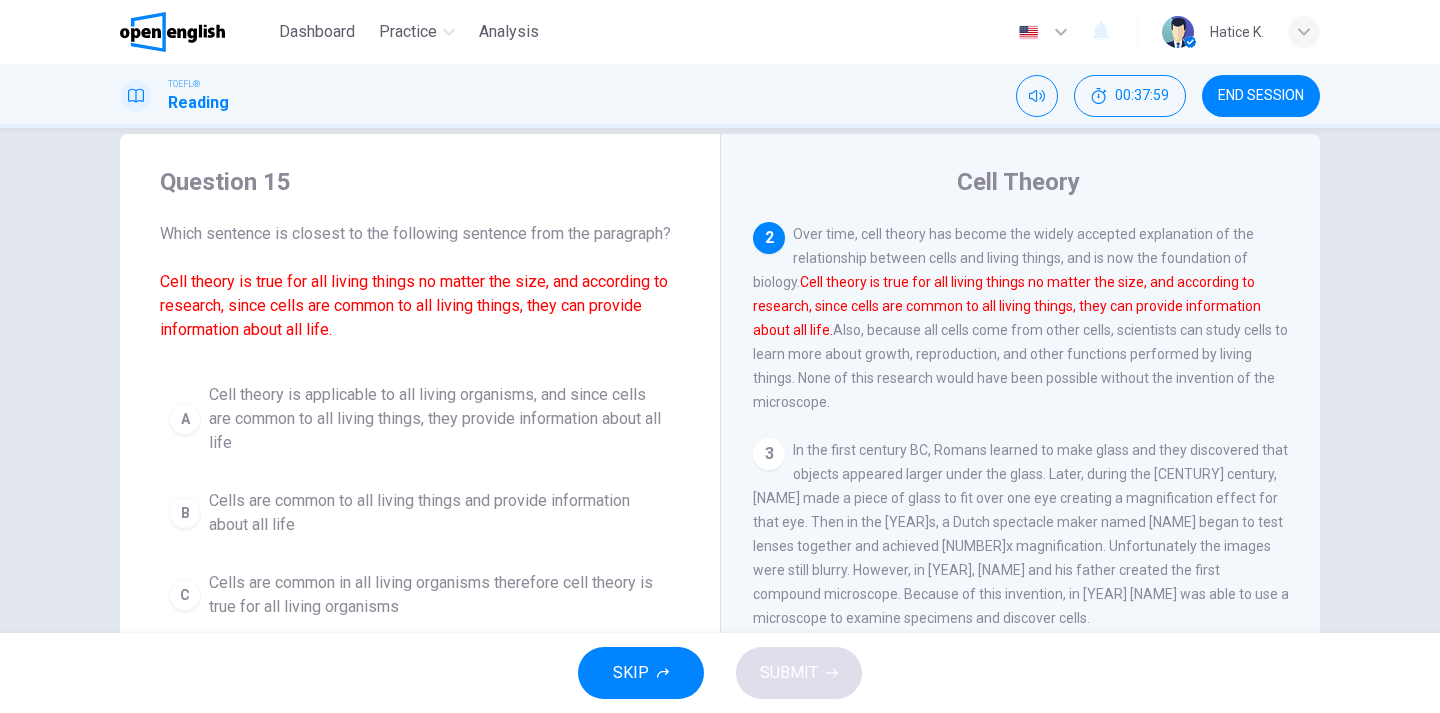 drag, startPoint x: 826, startPoint y: 400, endPoint x: 781, endPoint y: 372, distance: 53 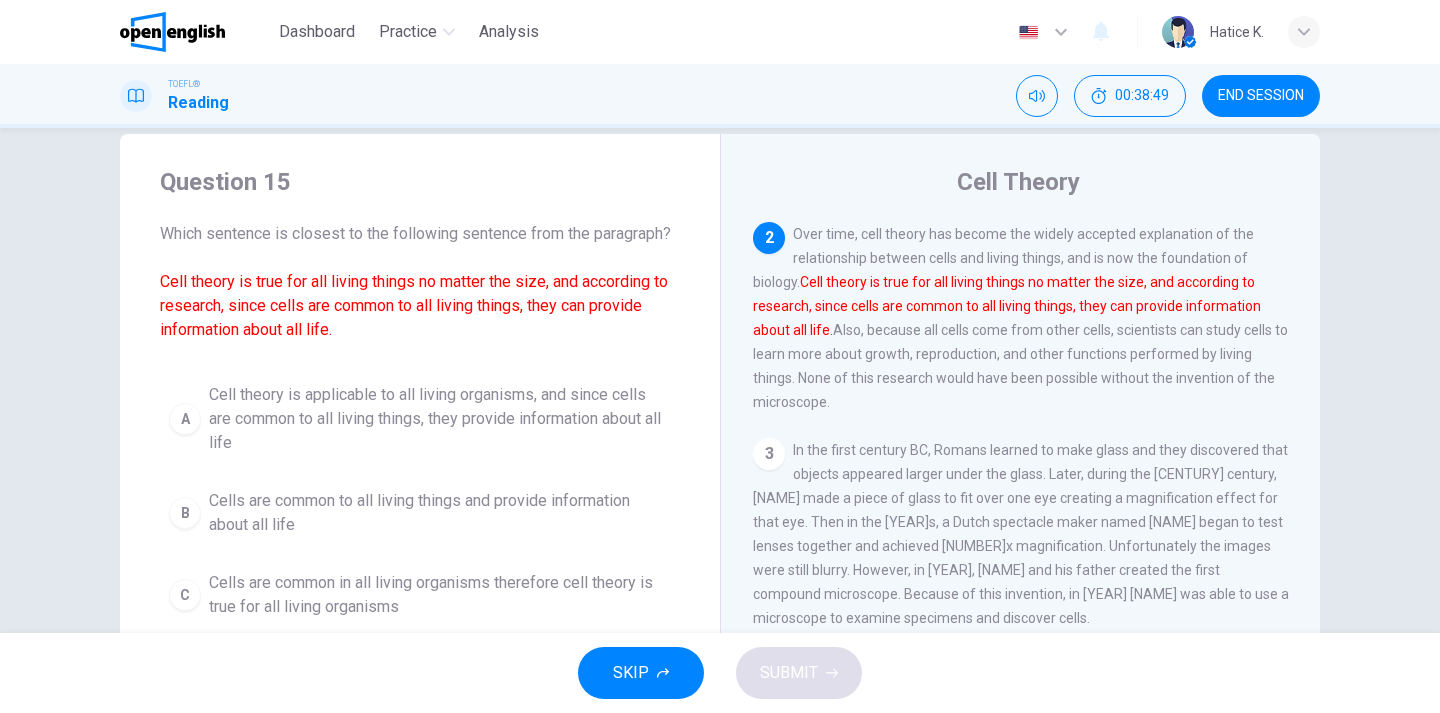 scroll, scrollTop: 106, scrollLeft: 0, axis: vertical 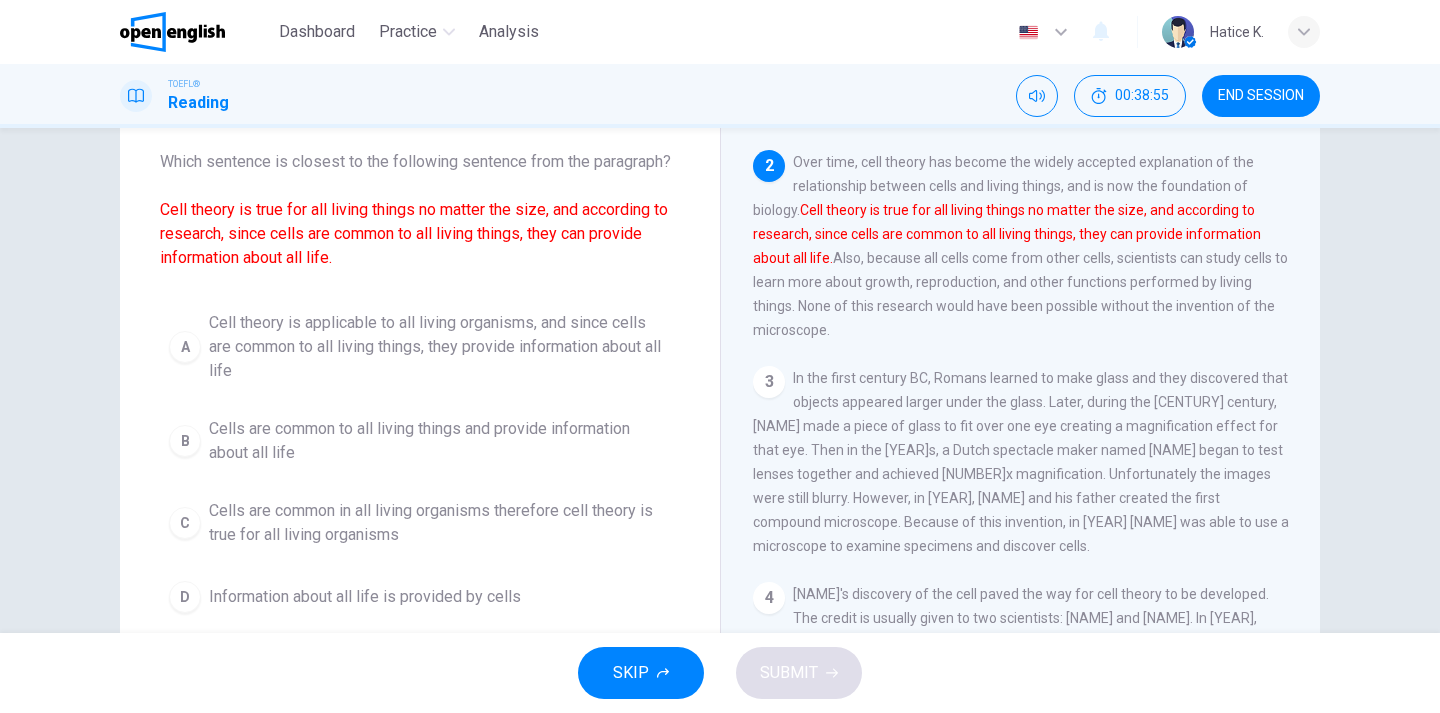 click on "Cell theory is applicable to all living organisms, and since cells are common to all living things, they provide information about all life" at bounding box center [440, 347] 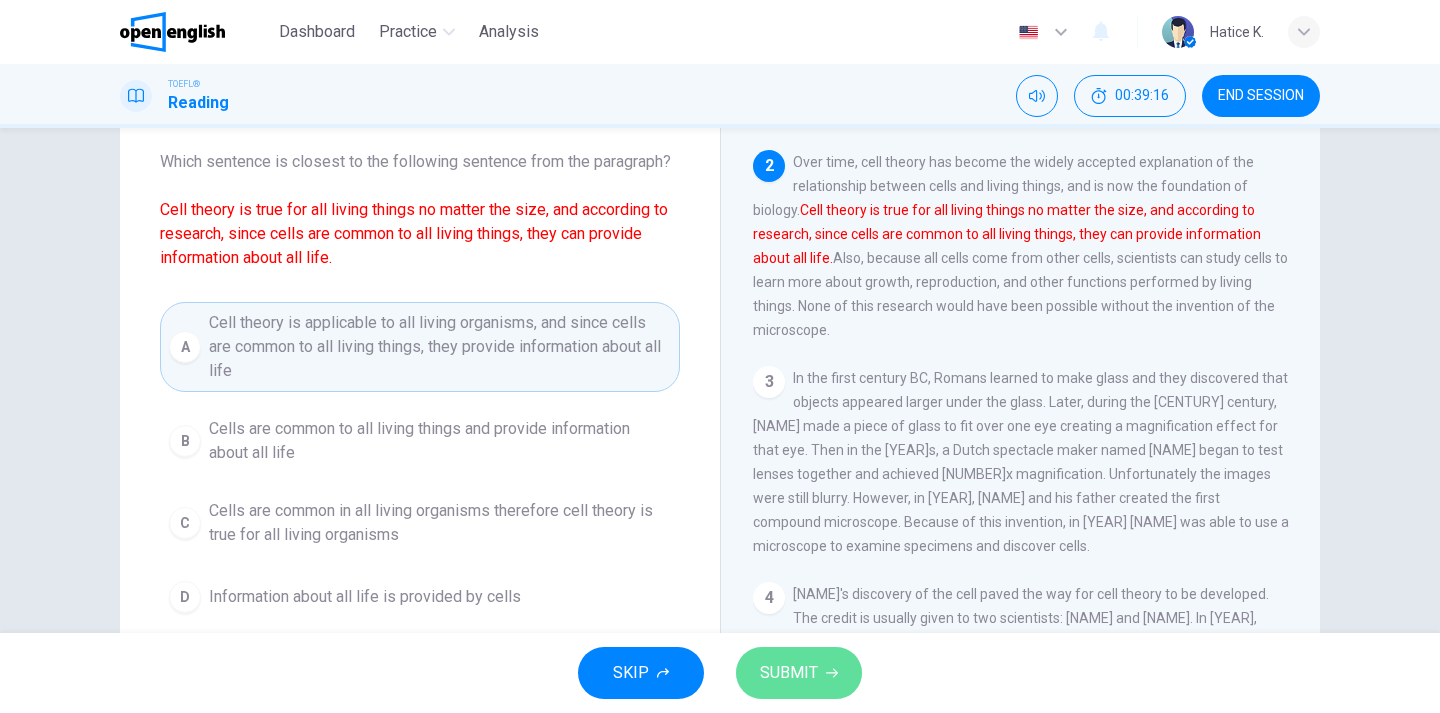 click 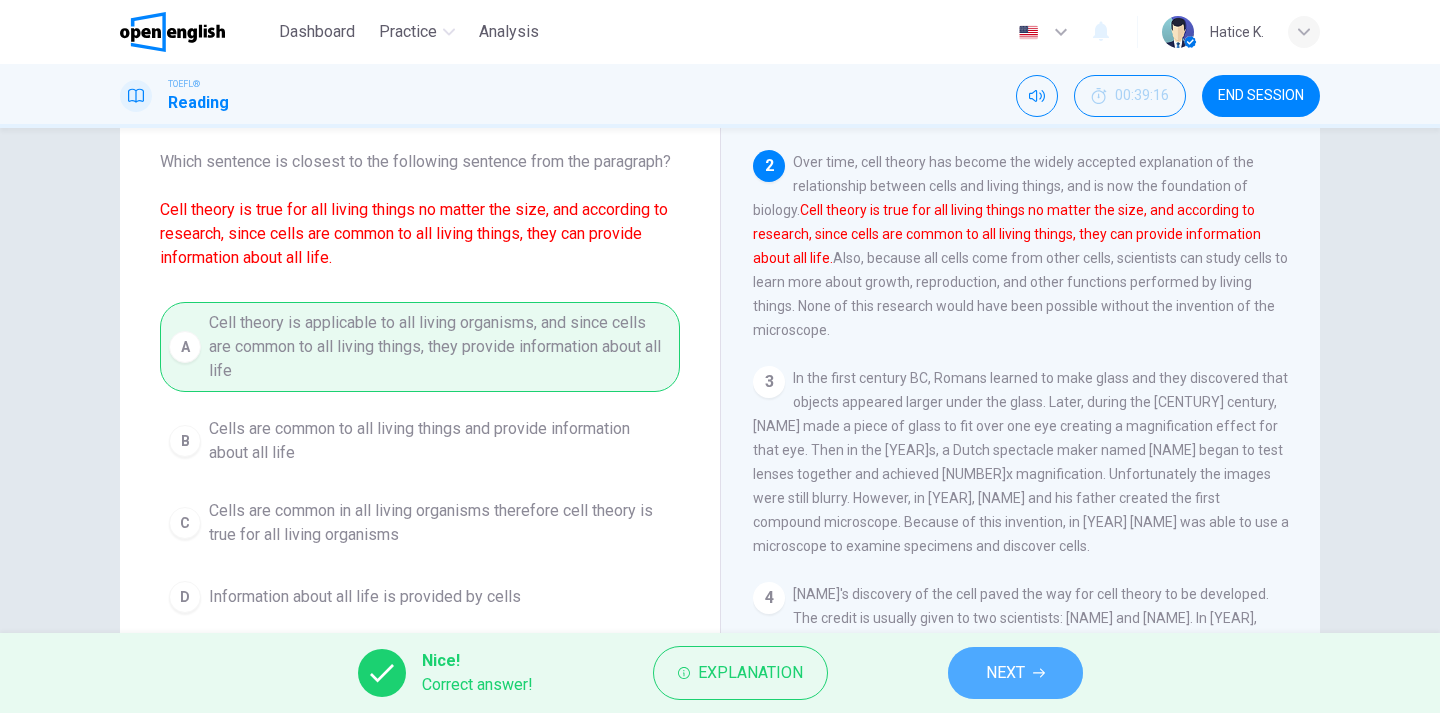 click on "NEXT" at bounding box center (1005, 673) 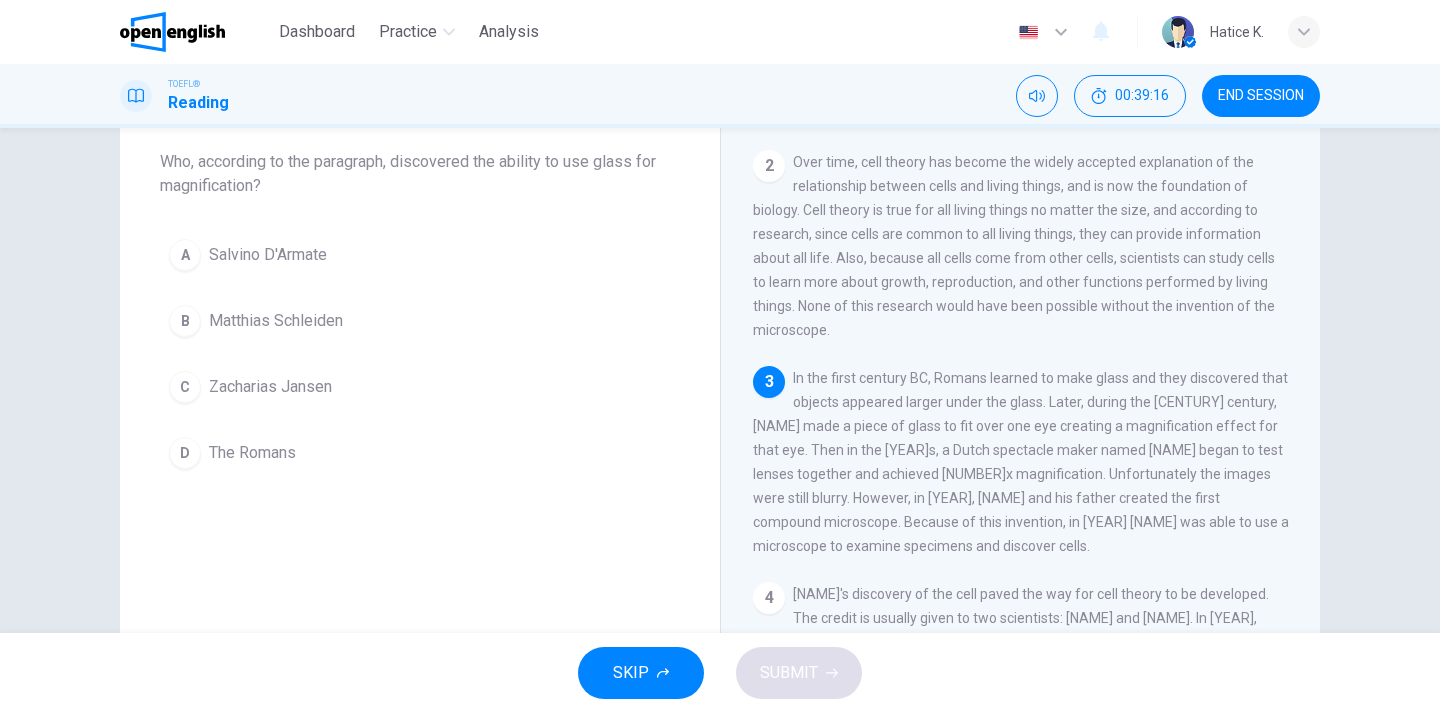scroll, scrollTop: 201, scrollLeft: 0, axis: vertical 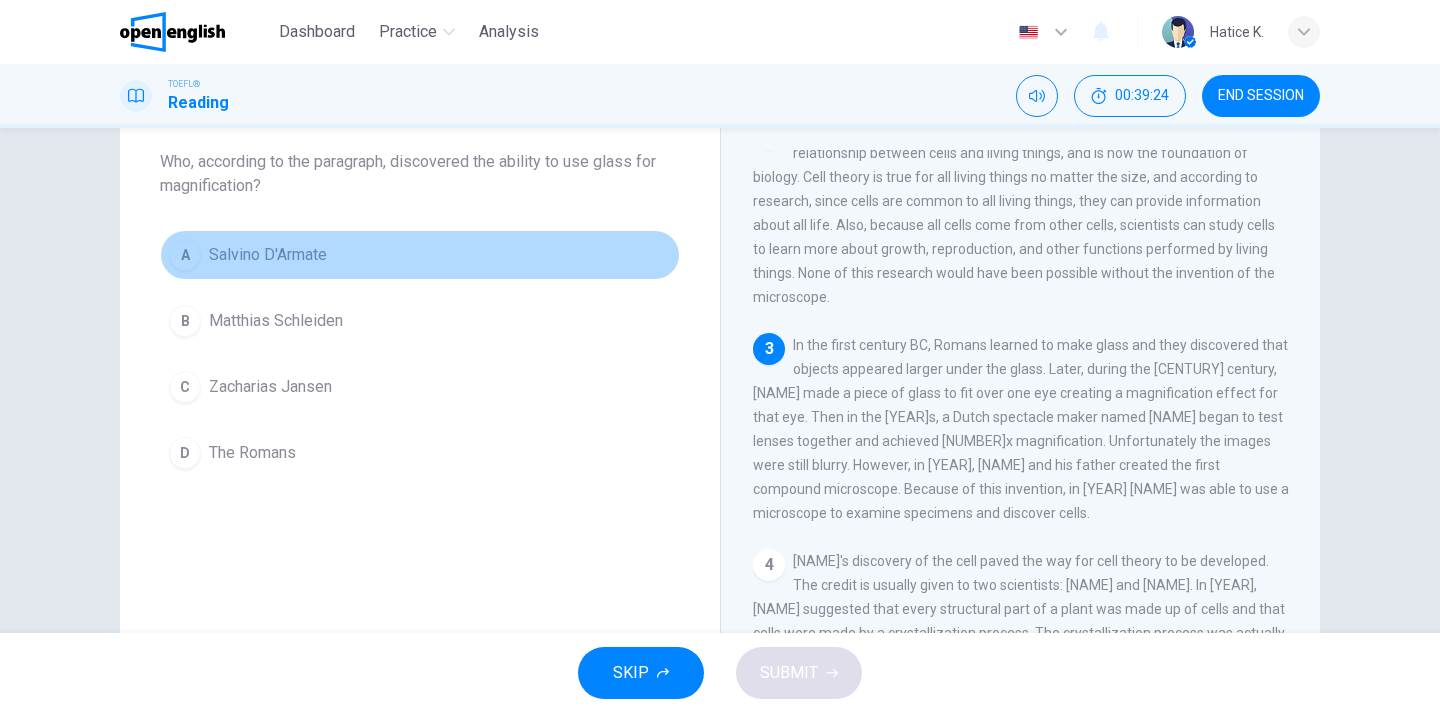 click on "A Salvino D'Armate" at bounding box center (420, 255) 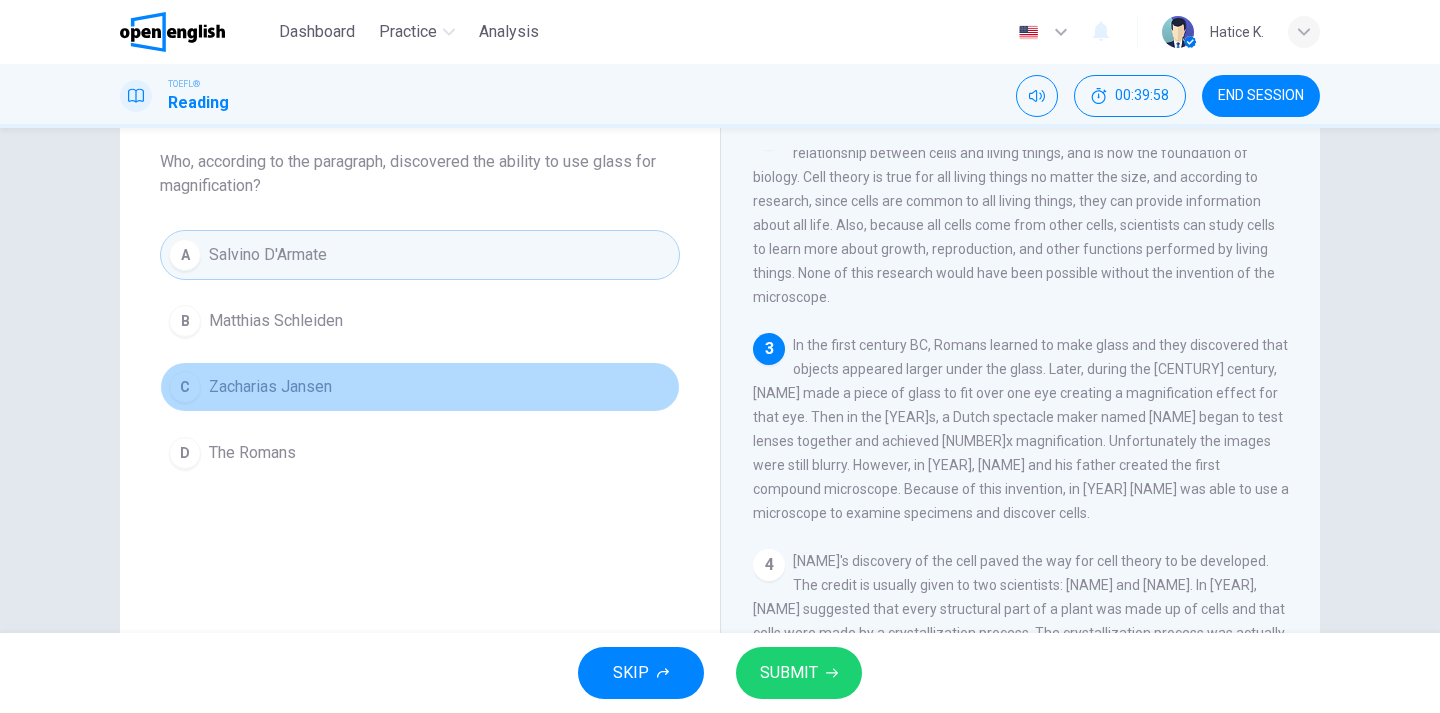 click on "Zacharias Jansen" at bounding box center [270, 387] 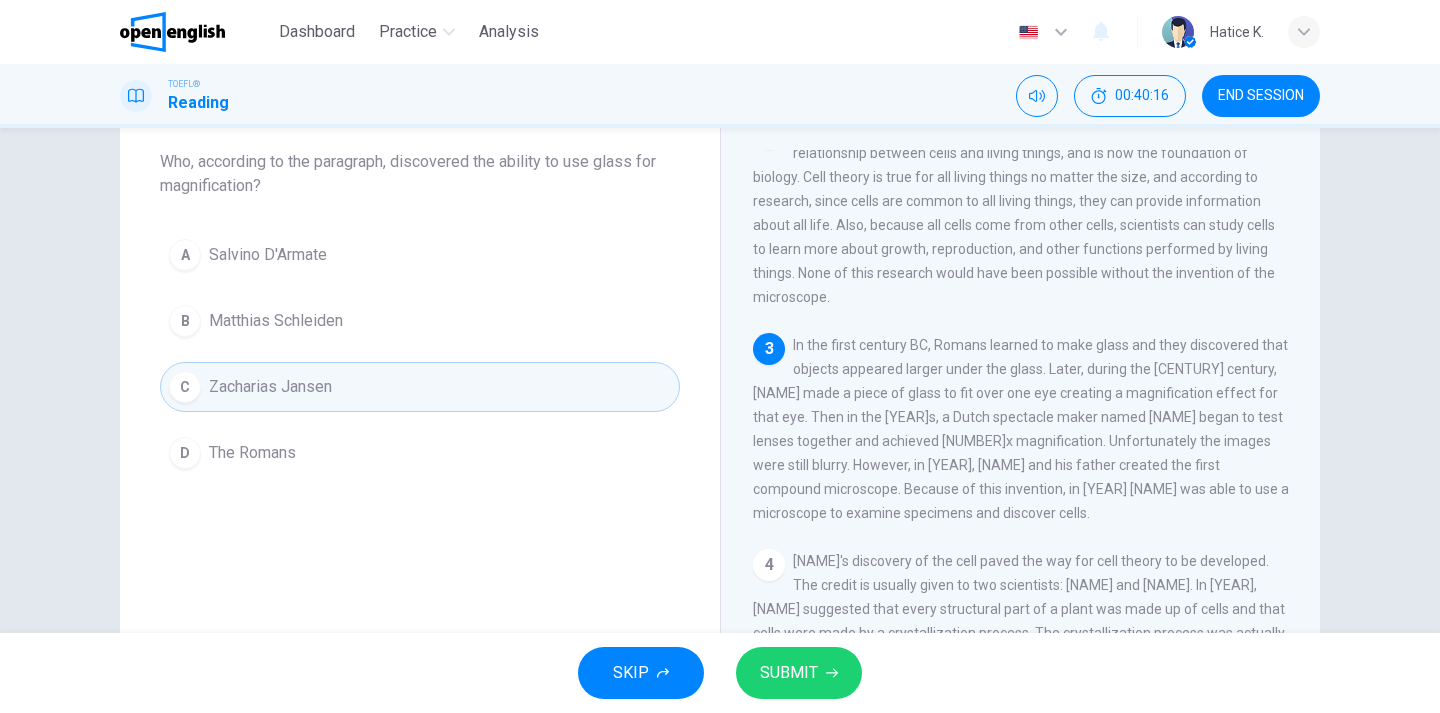 click on "SUBMIT" at bounding box center (789, 673) 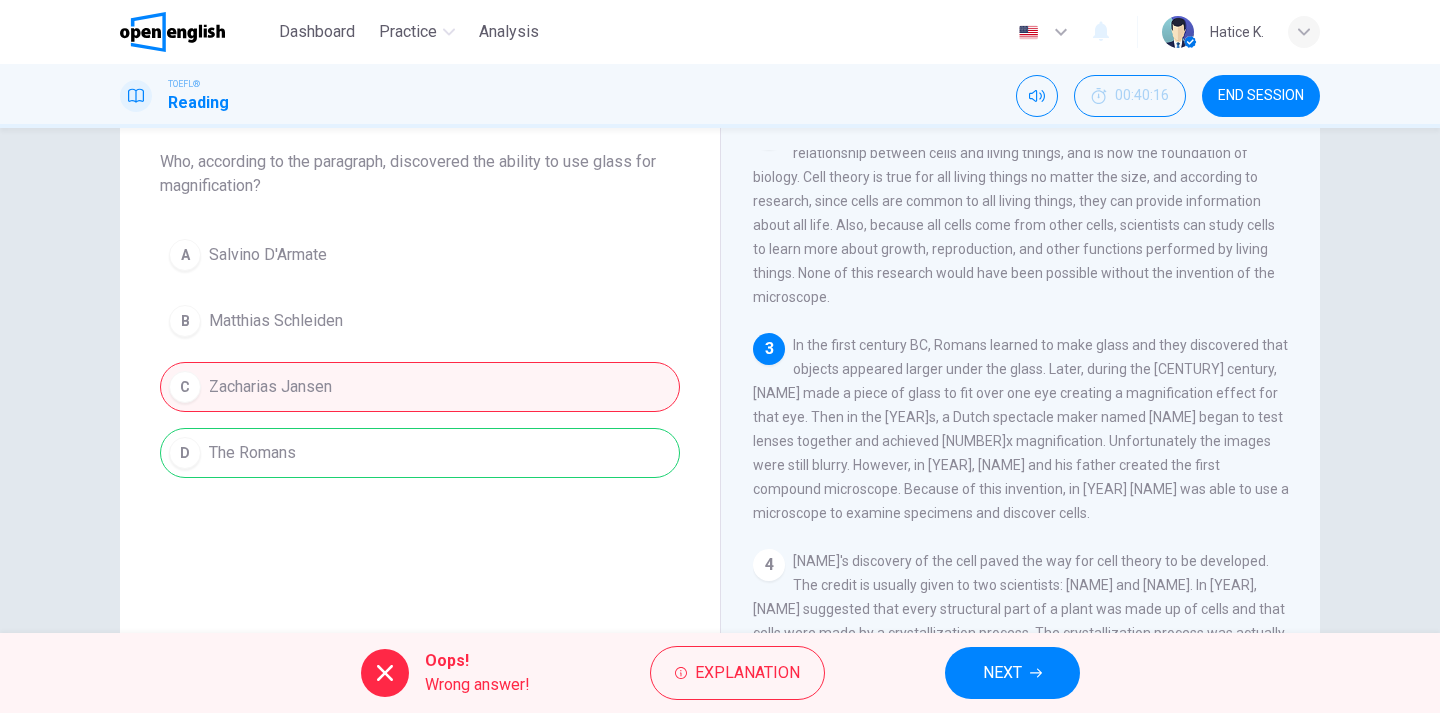 drag, startPoint x: 634, startPoint y: 163, endPoint x: 614, endPoint y: 163, distance: 20 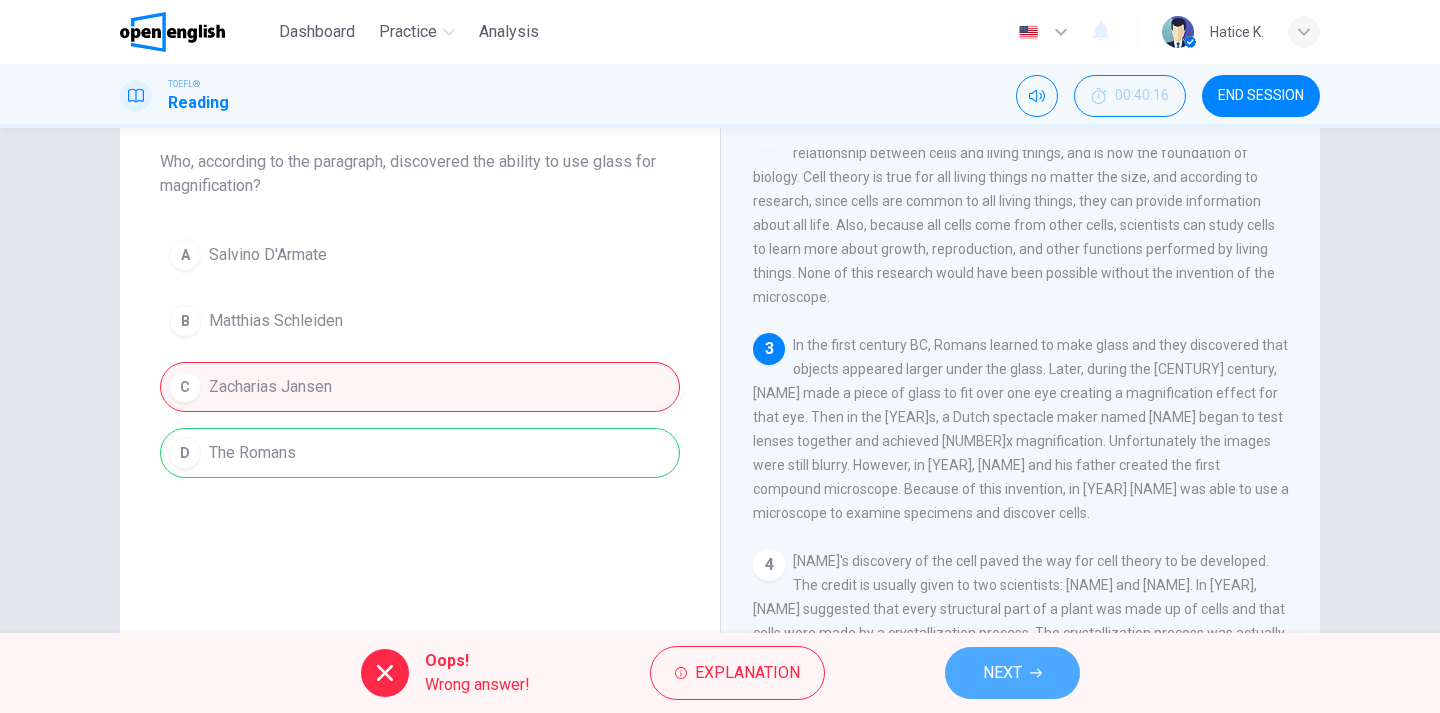 click on "NEXT" at bounding box center [1012, 673] 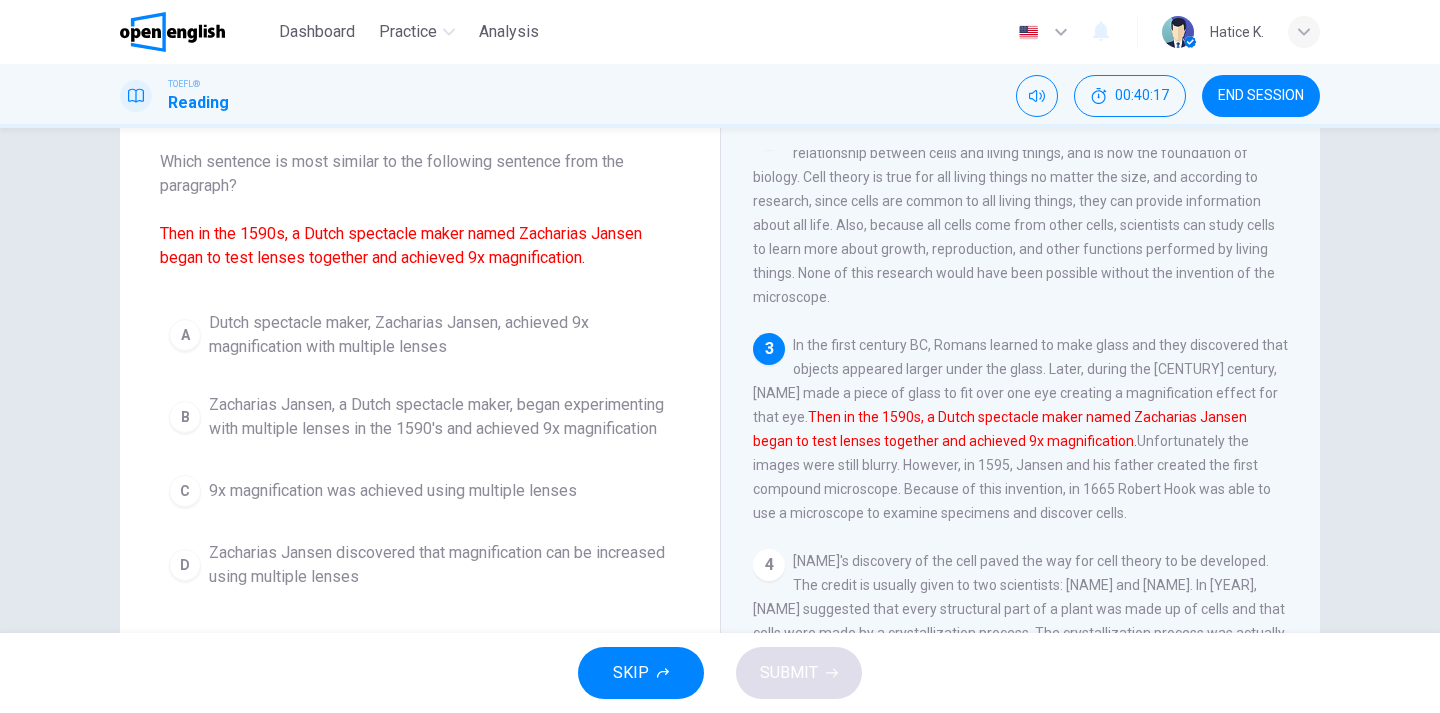 scroll, scrollTop: 313, scrollLeft: 0, axis: vertical 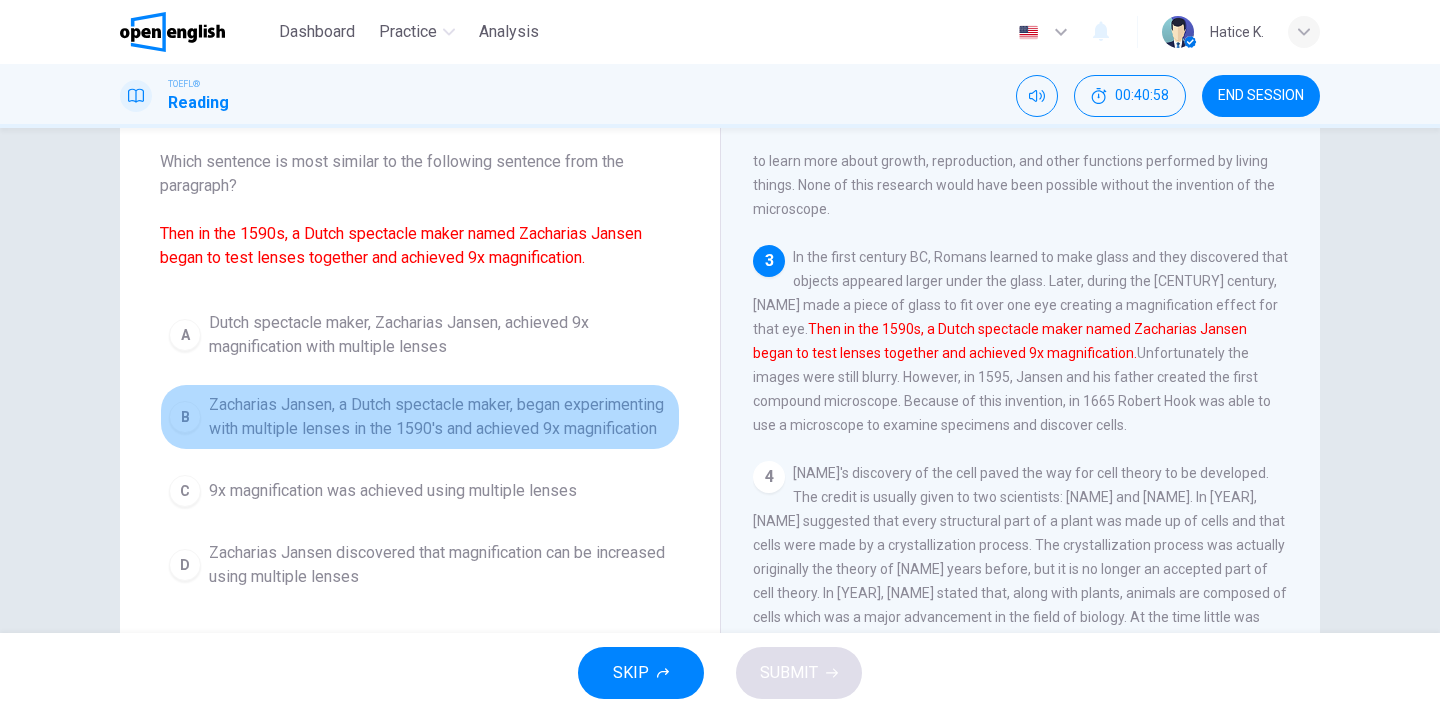 click on "Zacharias Jansen, a Dutch spectacle maker, began experimenting with multiple lenses in the 1590's and achieved 9x magnification" at bounding box center (440, 417) 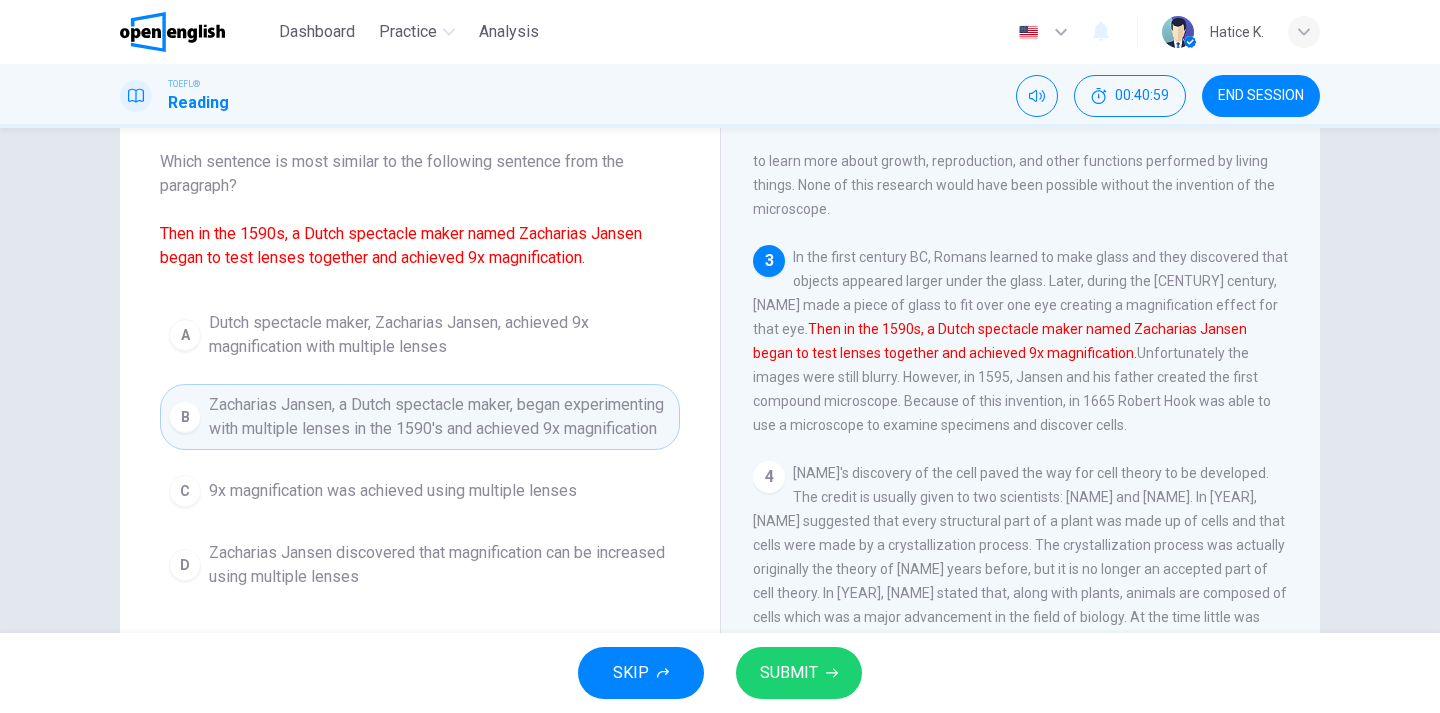 click on "SUBMIT" at bounding box center (799, 673) 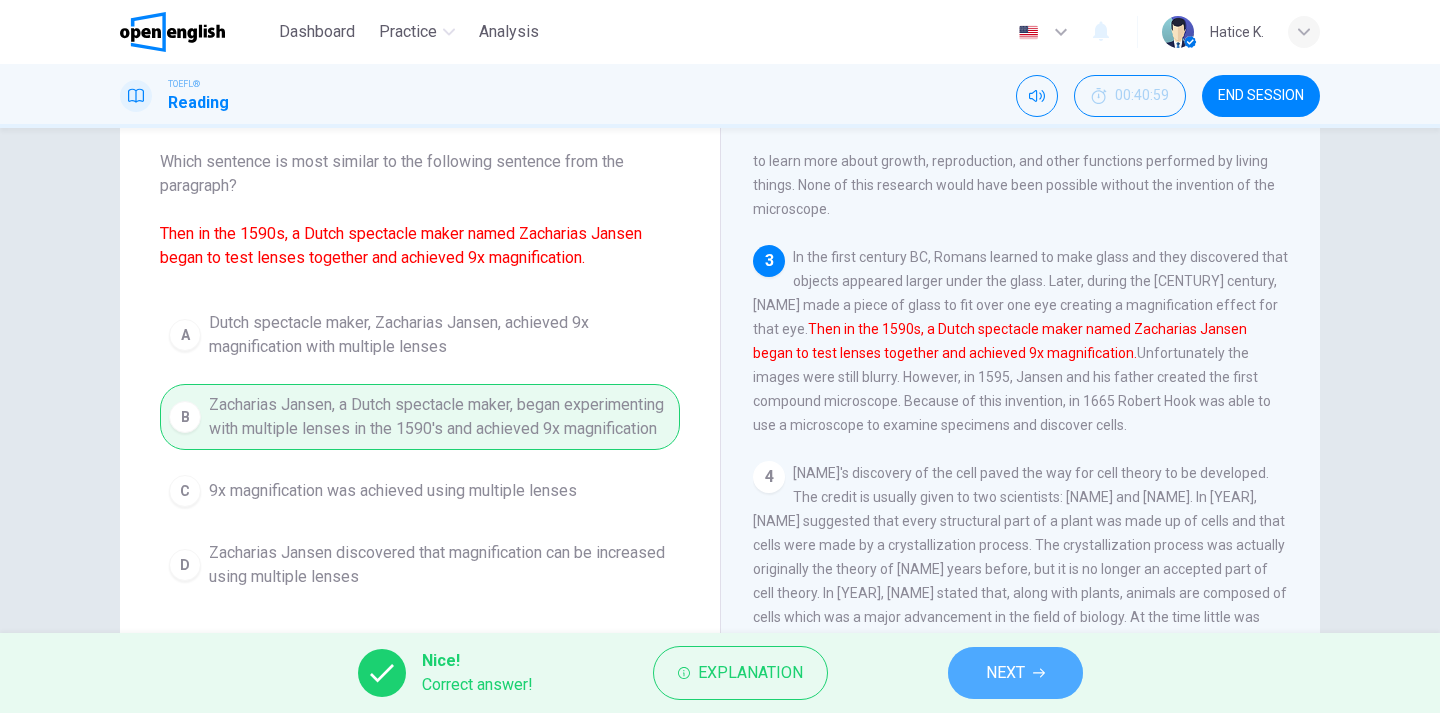 click on "NEXT" at bounding box center (1015, 673) 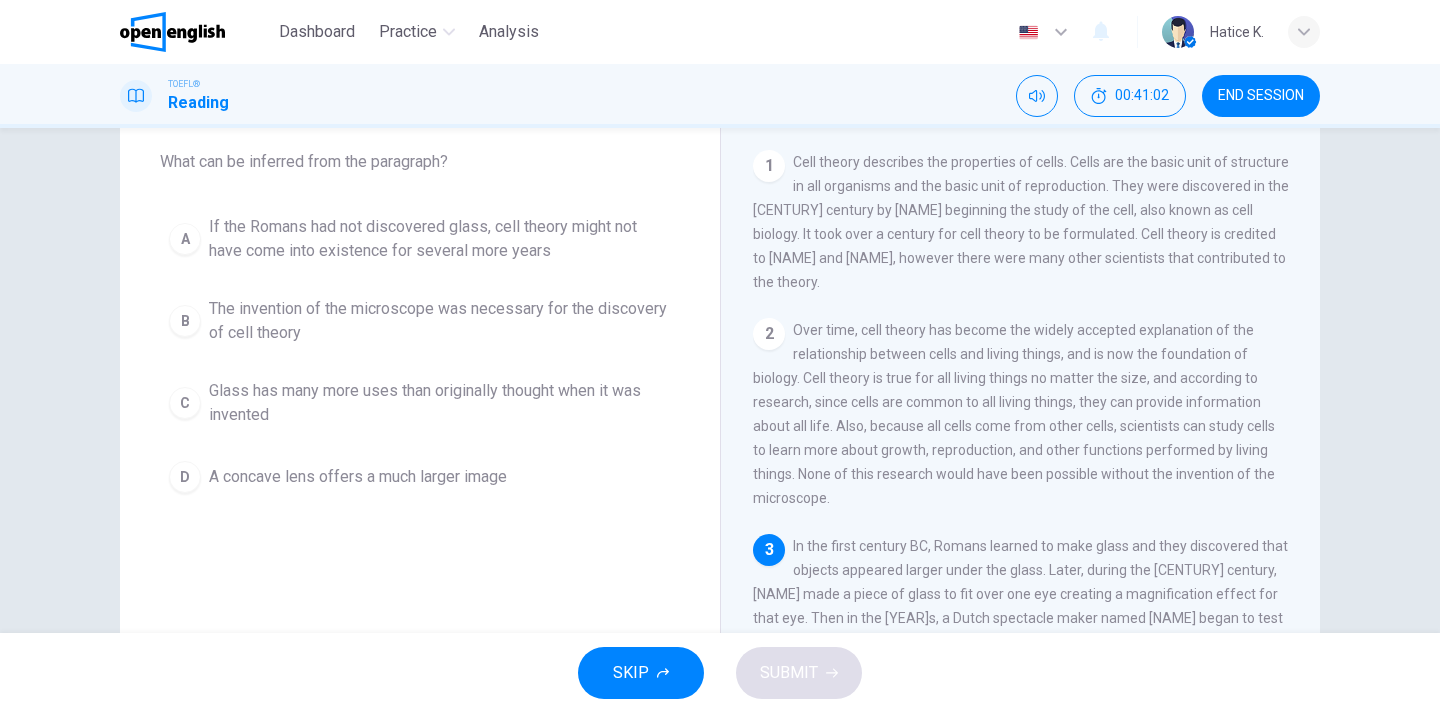 scroll, scrollTop: 313, scrollLeft: 0, axis: vertical 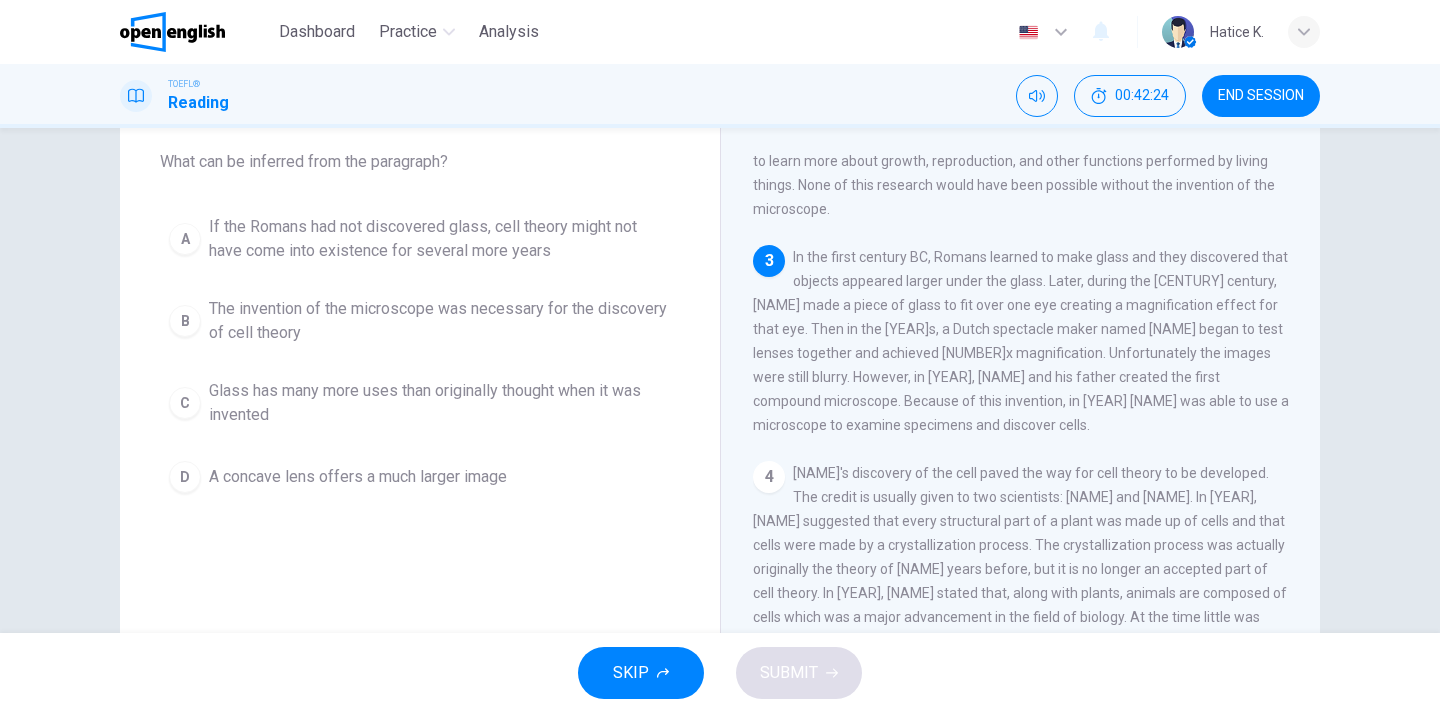 drag, startPoint x: 1080, startPoint y: 402, endPoint x: 1002, endPoint y: 407, distance: 78.160095 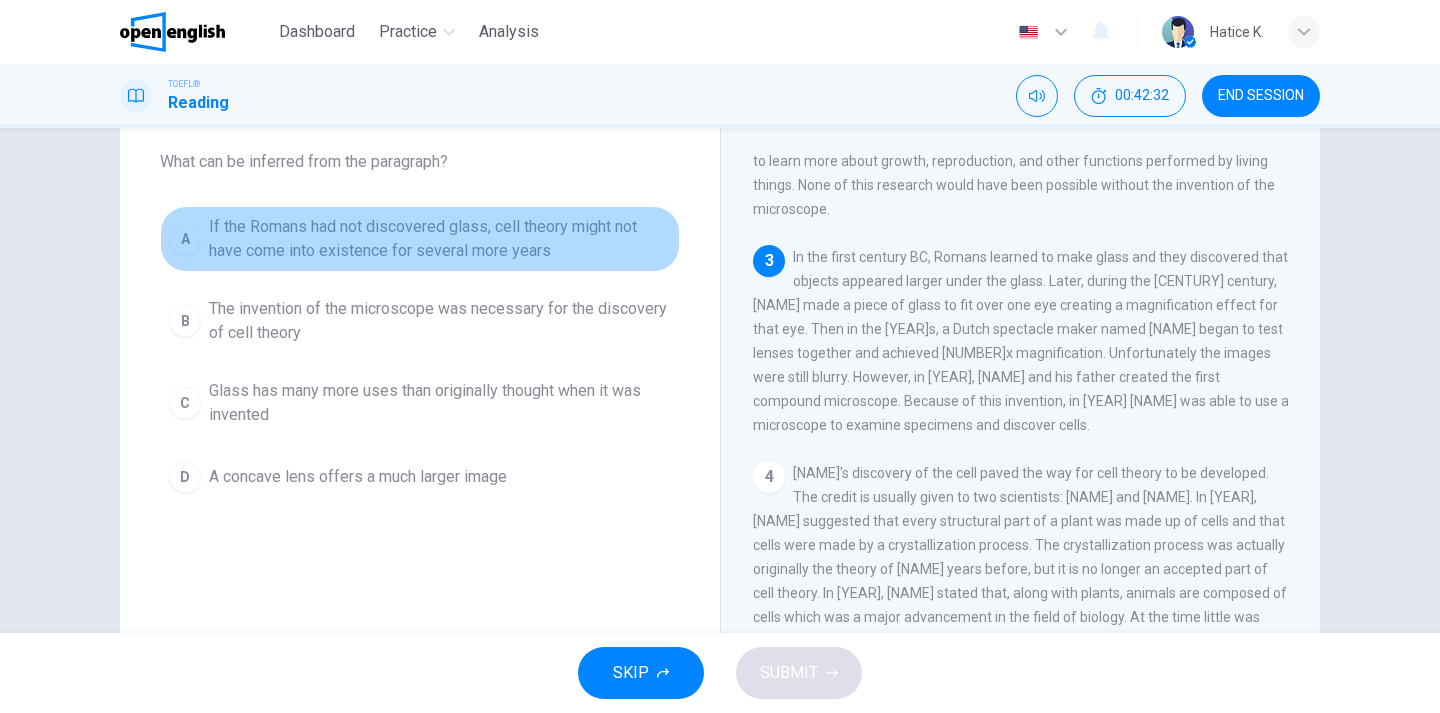 click on "If the Romans had not discovered glass, cell theory might not have come into existence for several more years" at bounding box center [440, 239] 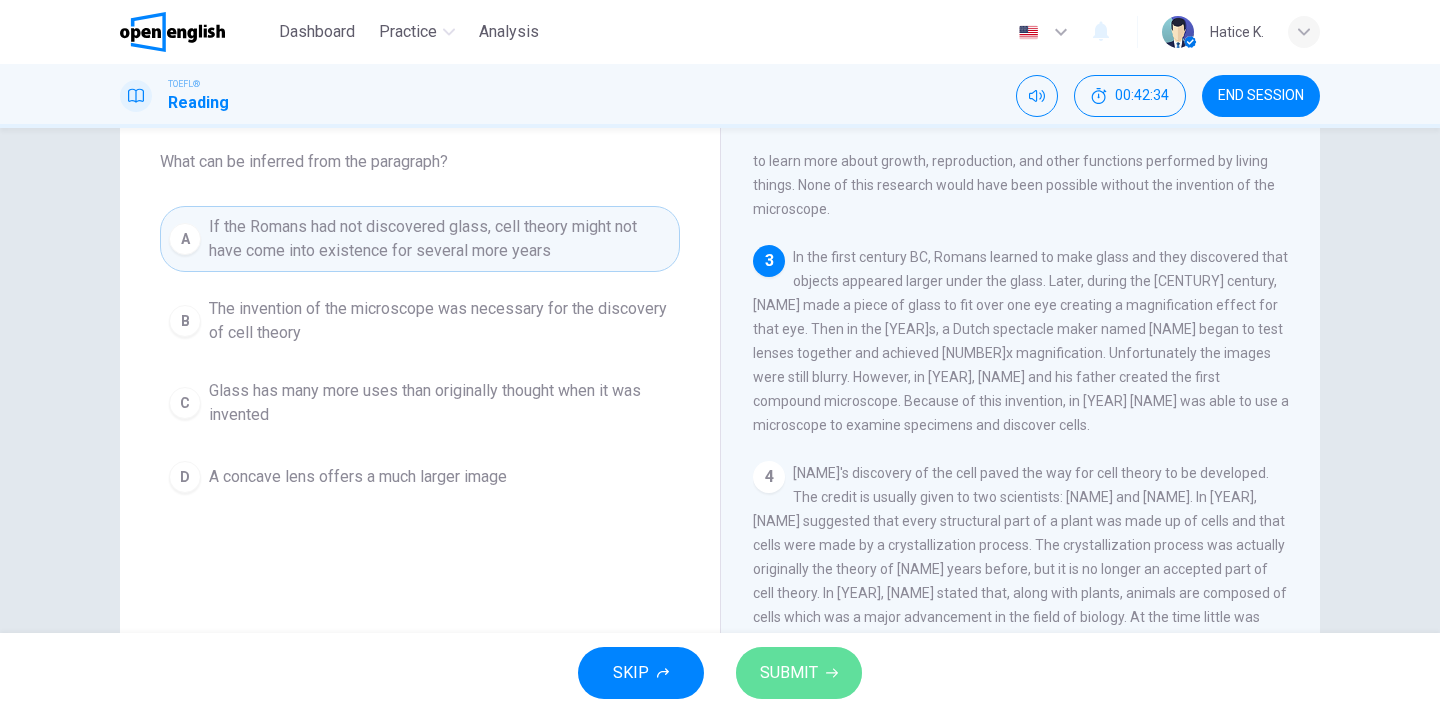 click on "SUBMIT" at bounding box center [789, 673] 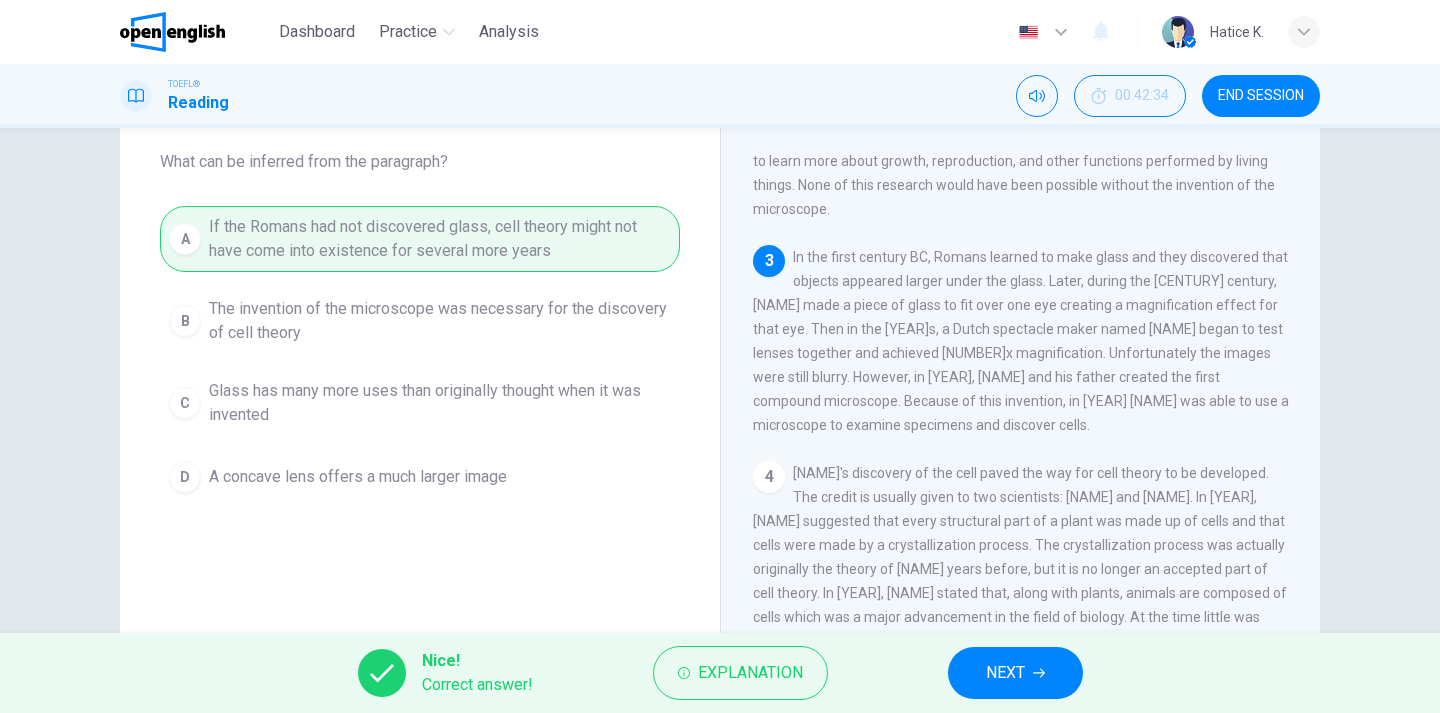 click on "NEXT" at bounding box center [1005, 673] 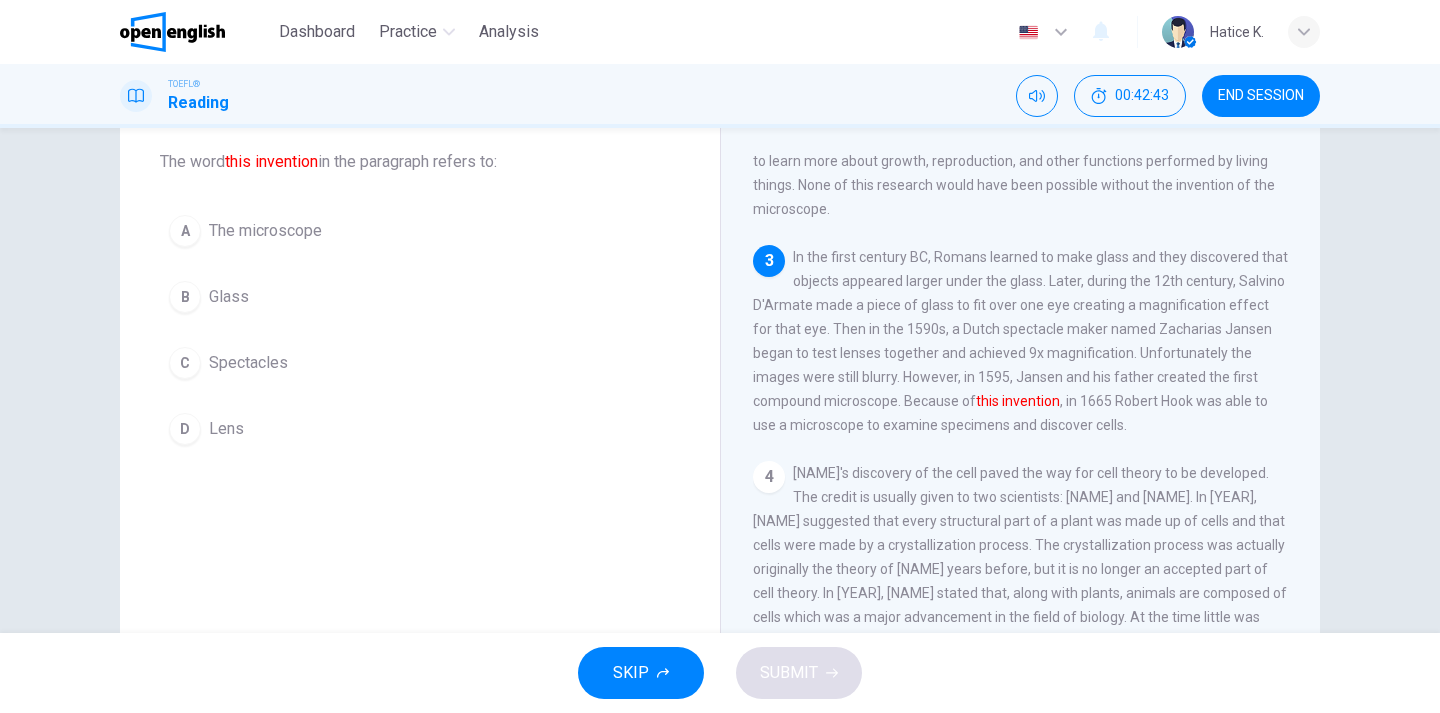 click on "The microscope" at bounding box center [265, 231] 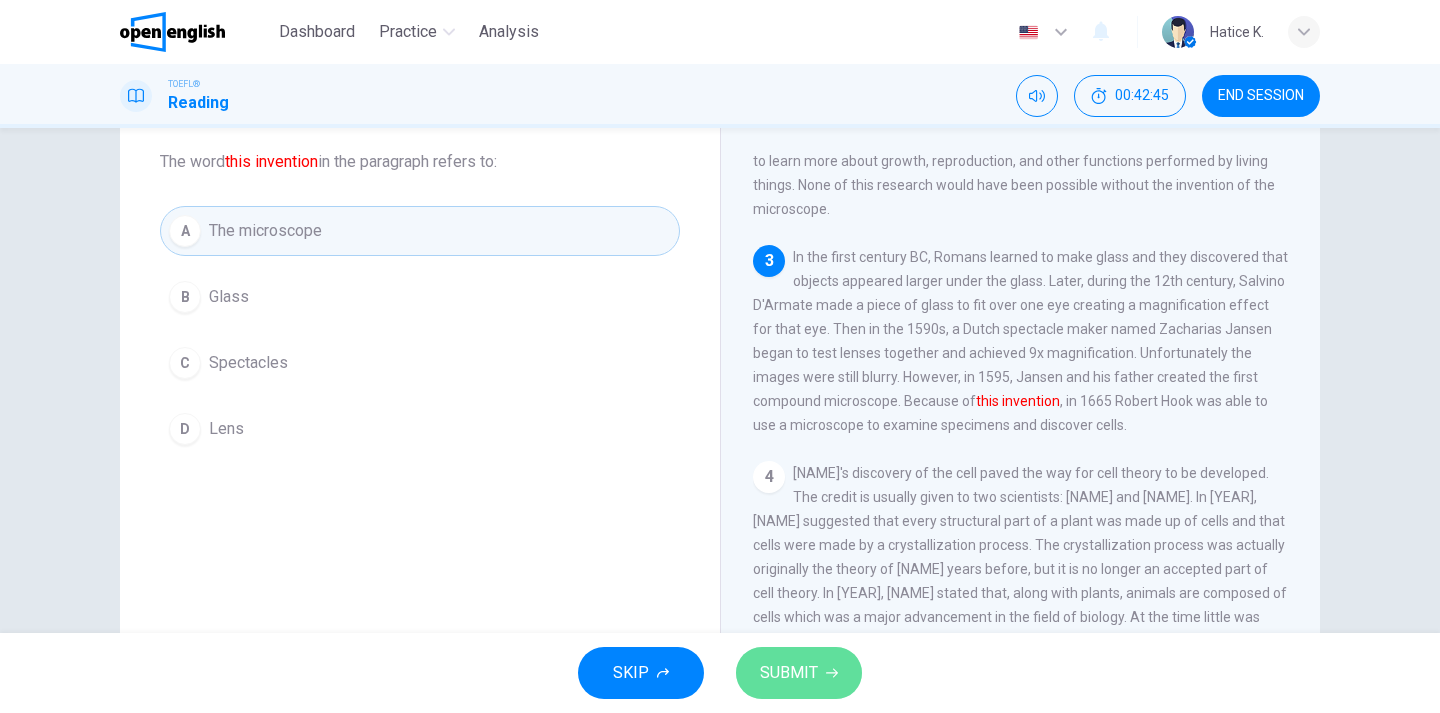 click on "SUBMIT" at bounding box center [789, 673] 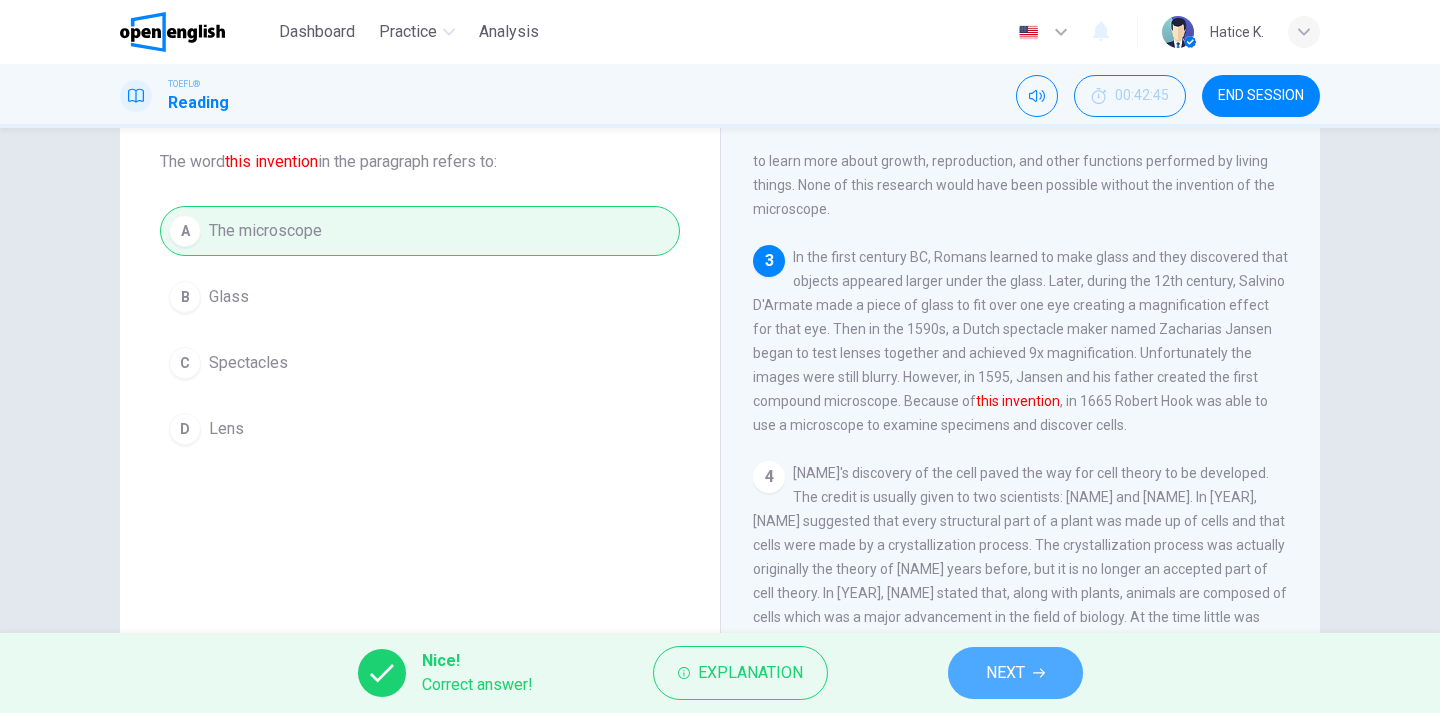 click 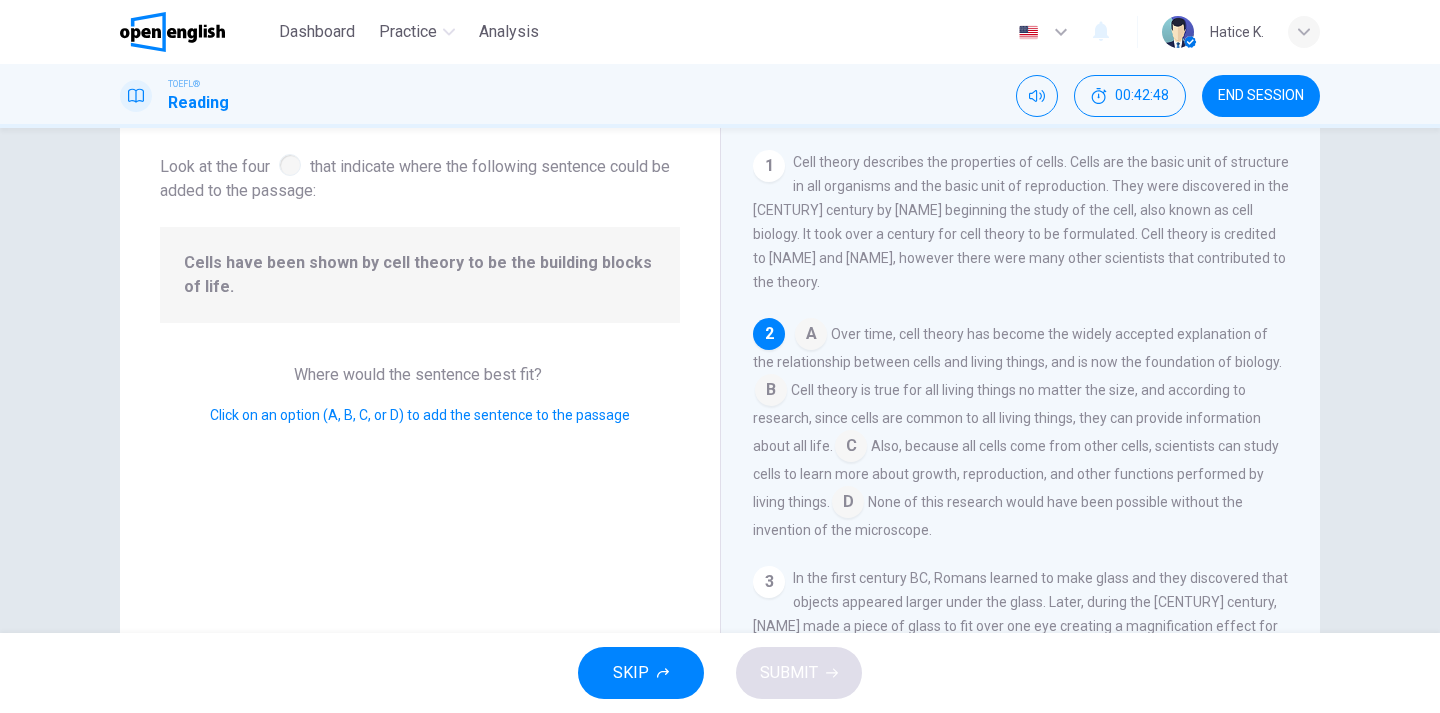 scroll, scrollTop: 168, scrollLeft: 0, axis: vertical 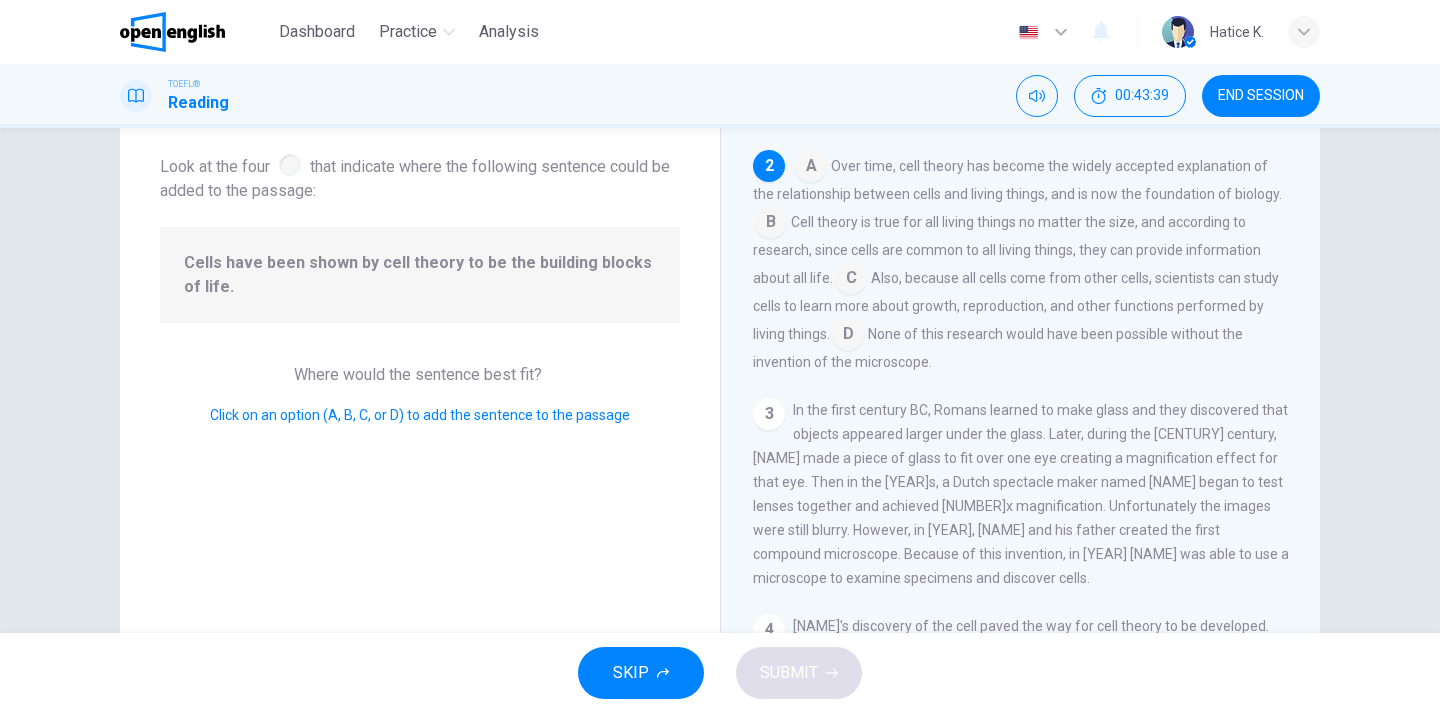 click at bounding box center (811, 168) 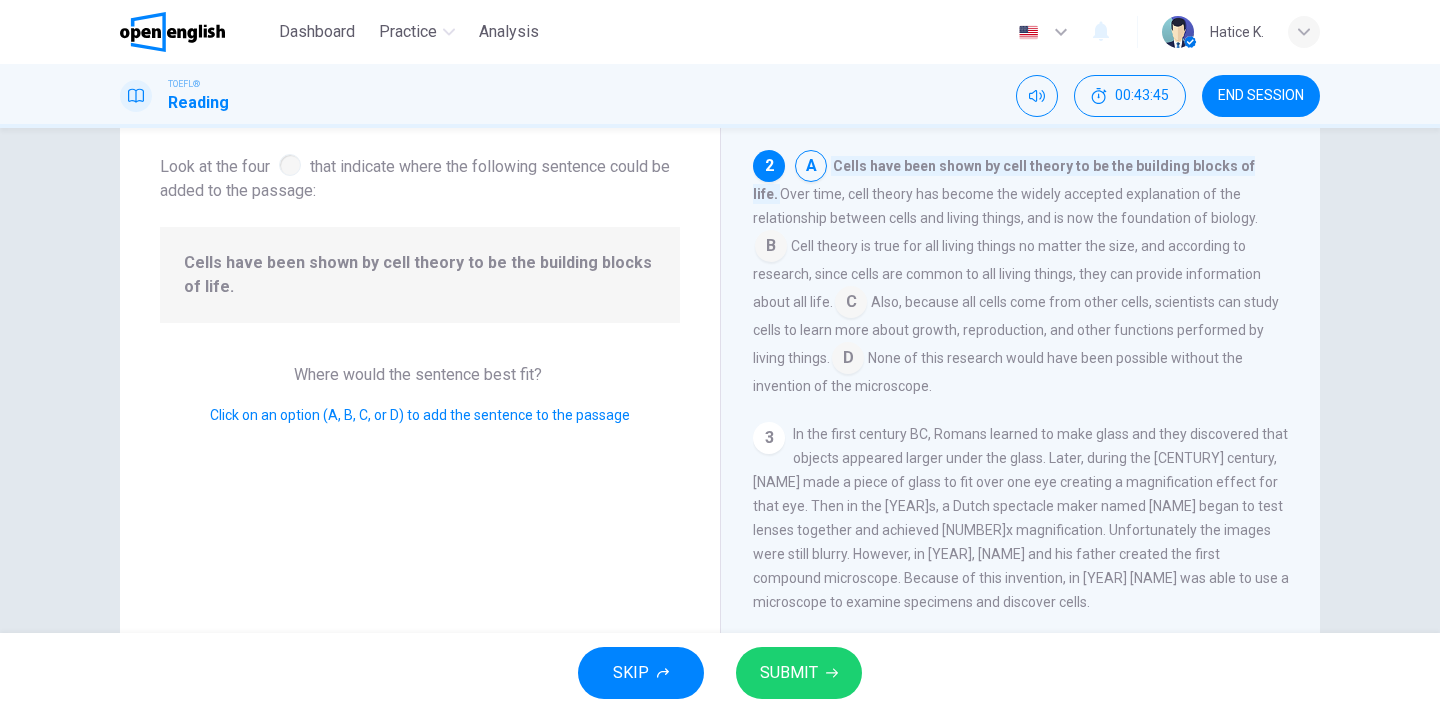 click on "SUBMIT" at bounding box center [789, 673] 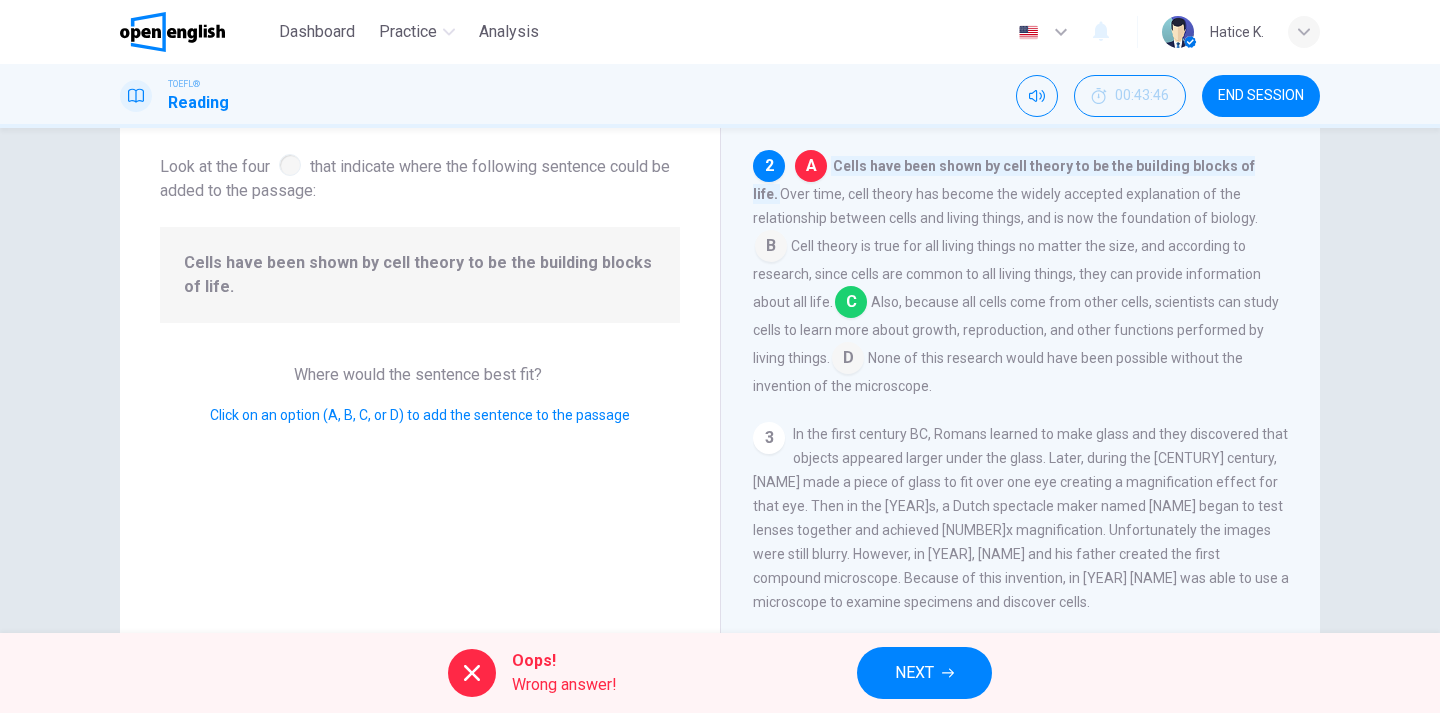 click on "NEXT" at bounding box center (914, 673) 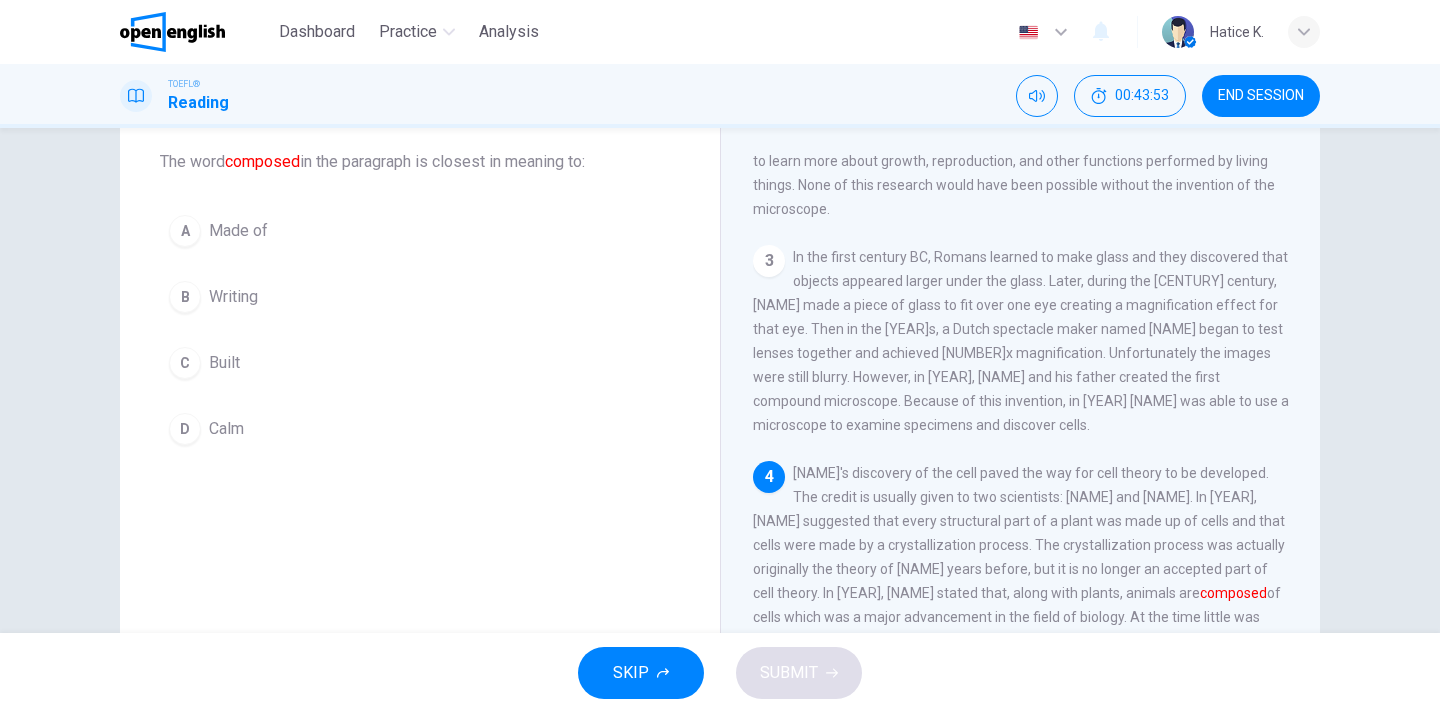scroll, scrollTop: 313, scrollLeft: 0, axis: vertical 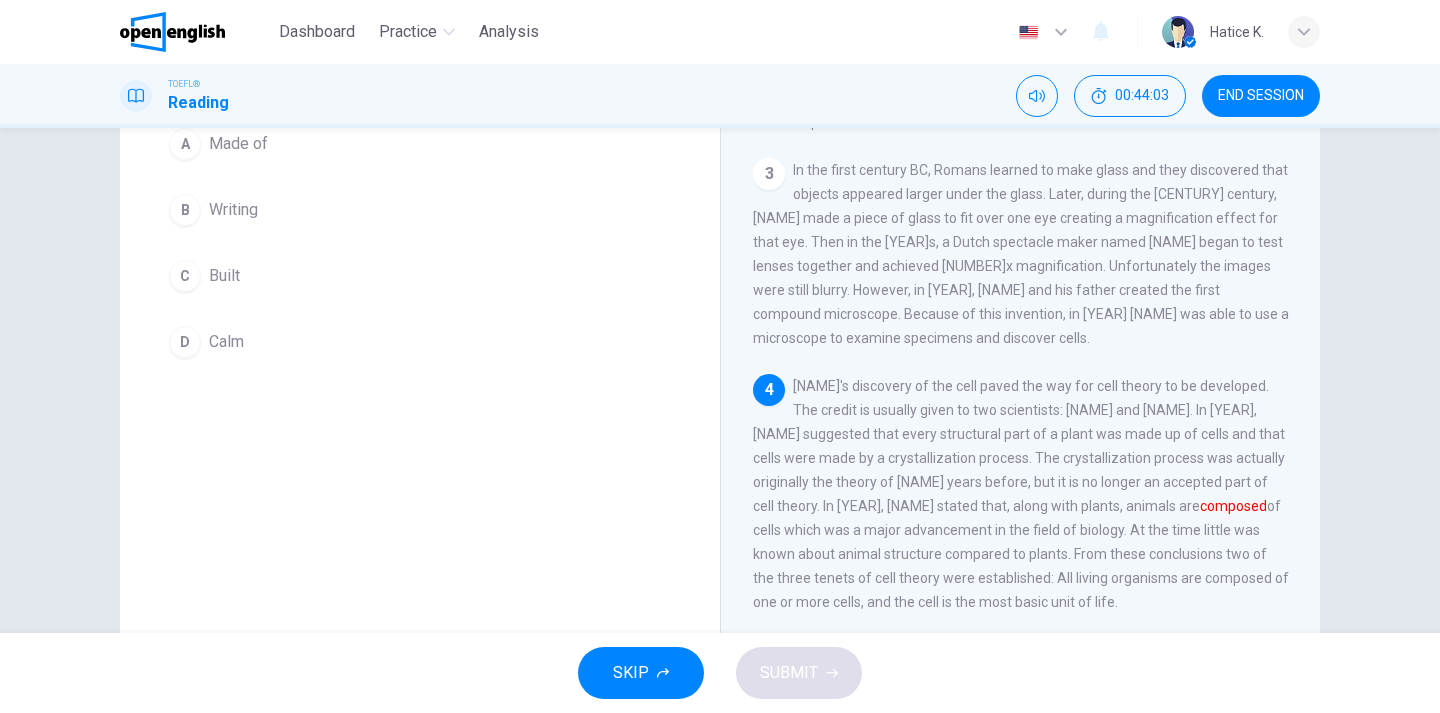click on "Made of" at bounding box center (238, 144) 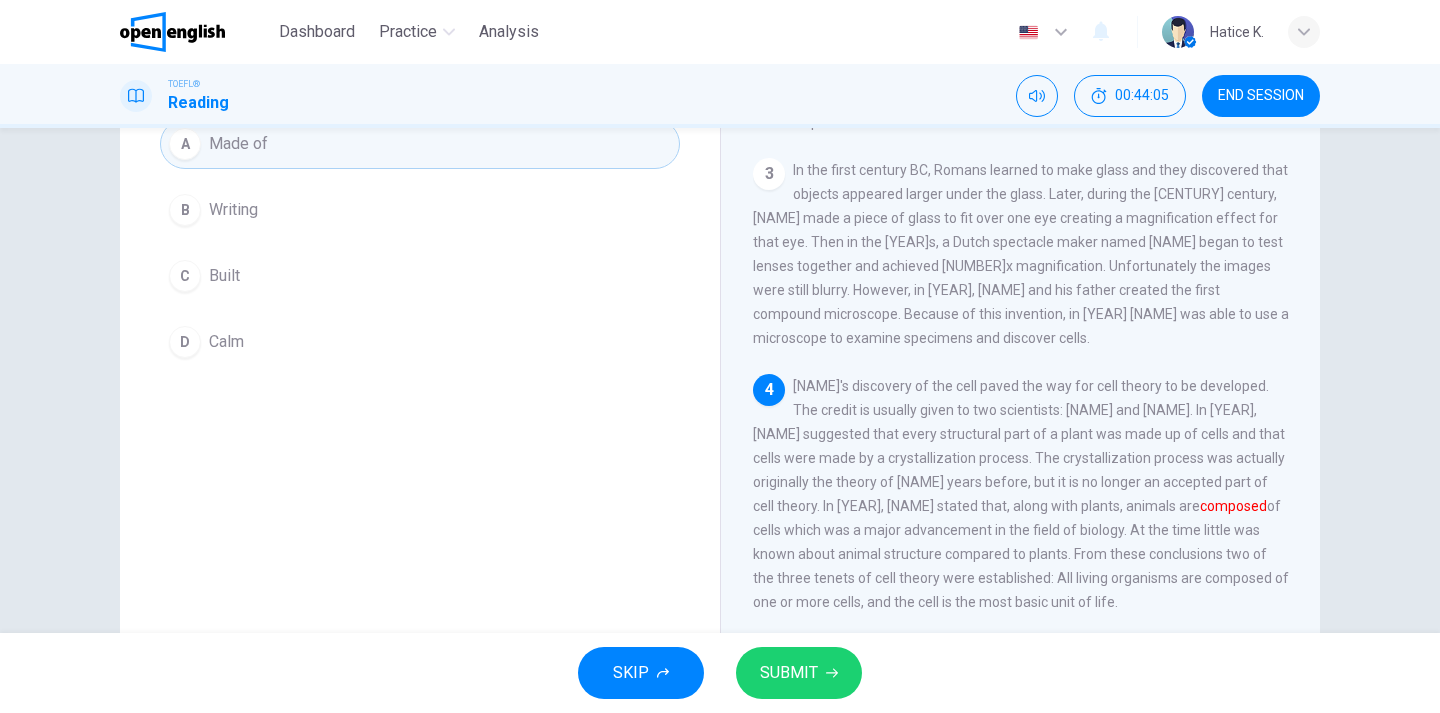 click on "SUBMIT" at bounding box center [789, 673] 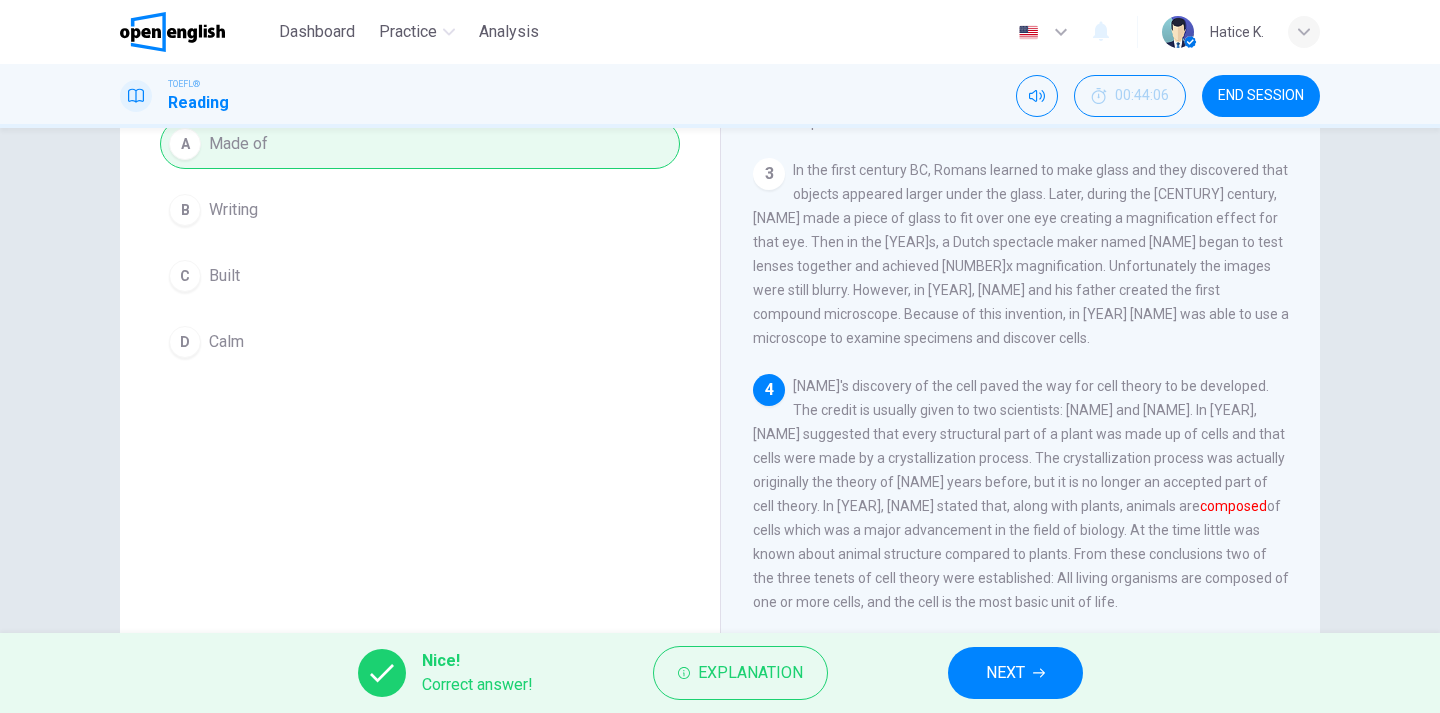 click on "NEXT" at bounding box center [1015, 673] 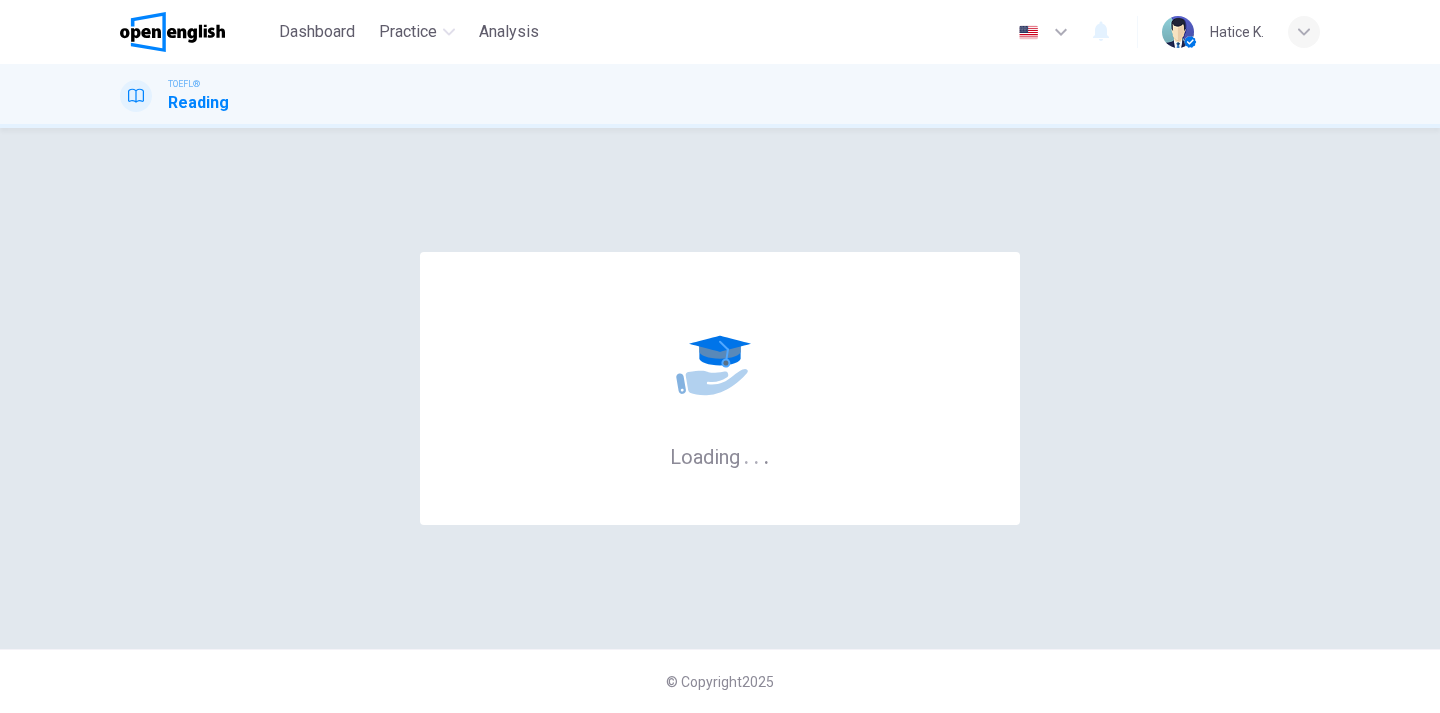 scroll, scrollTop: 0, scrollLeft: 0, axis: both 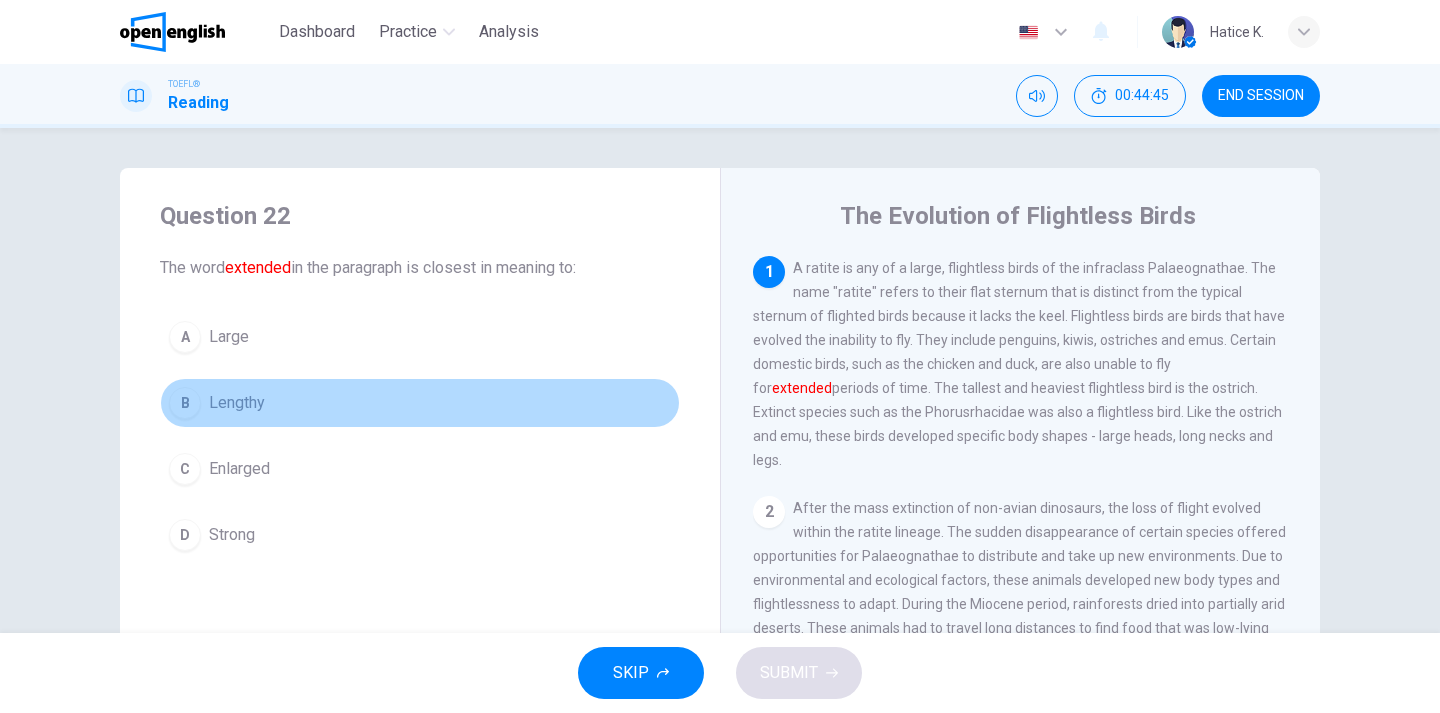 click on "Lengthy" at bounding box center [237, 403] 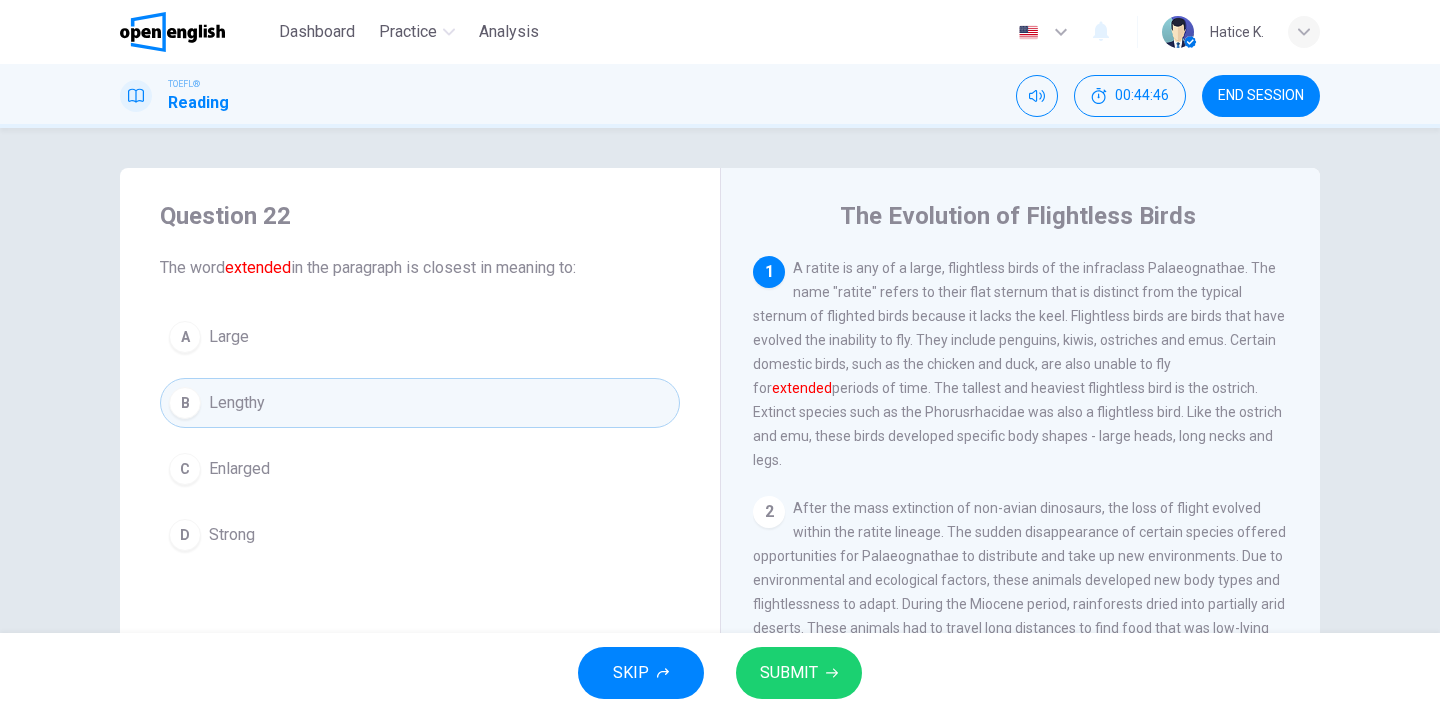 click on "SUBMIT" at bounding box center (789, 673) 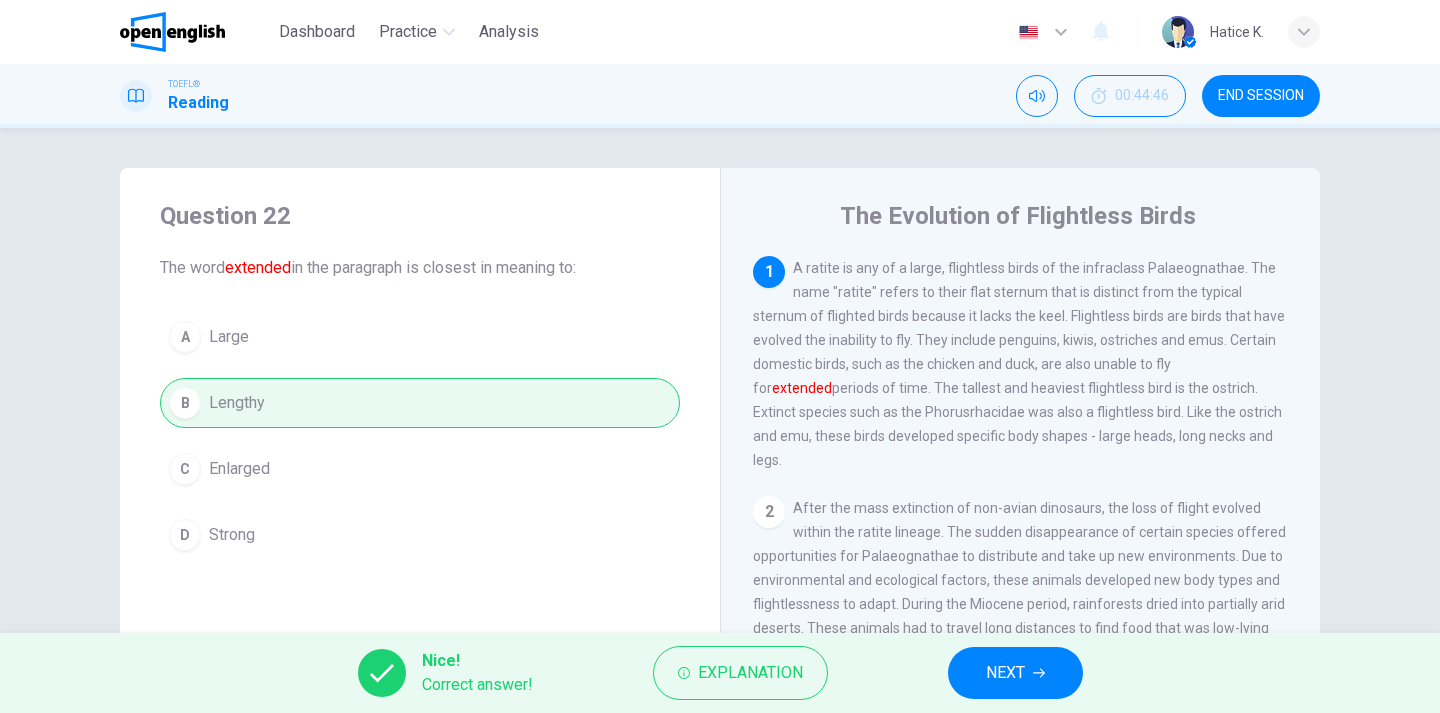 click on "END SESSION" at bounding box center [1261, 96] 